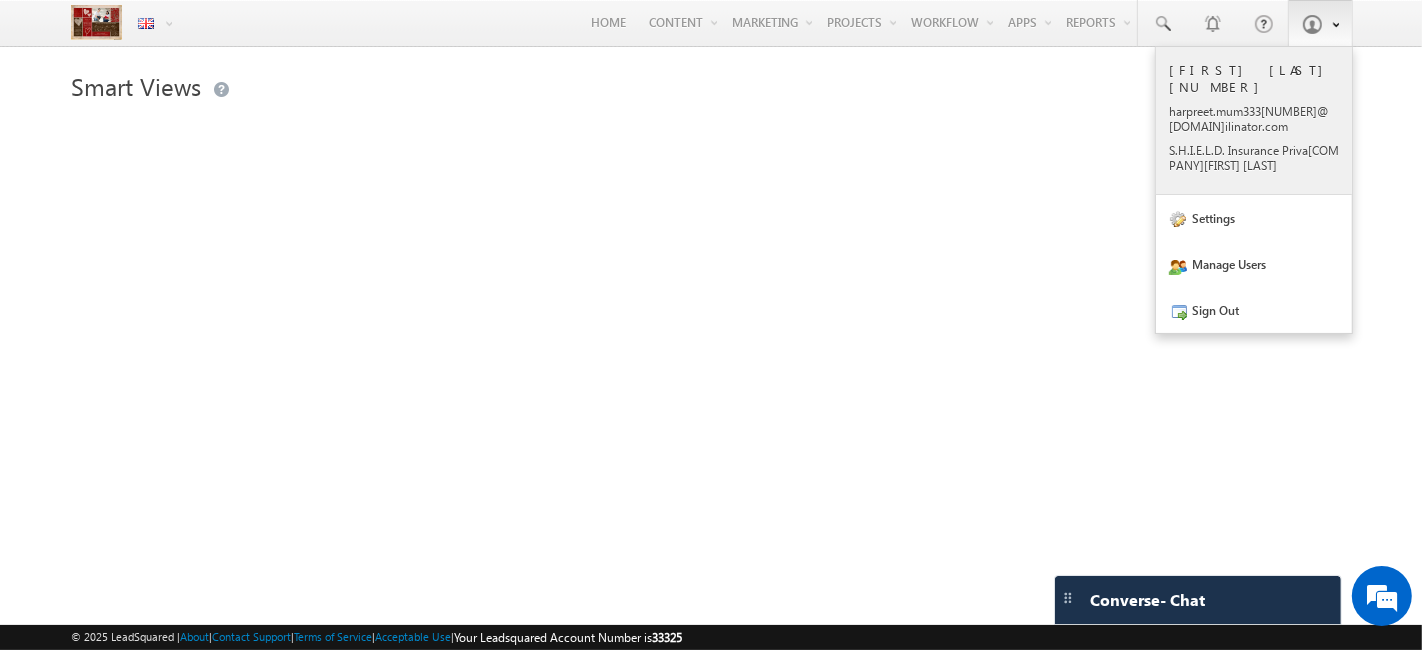 scroll, scrollTop: 0, scrollLeft: 0, axis: both 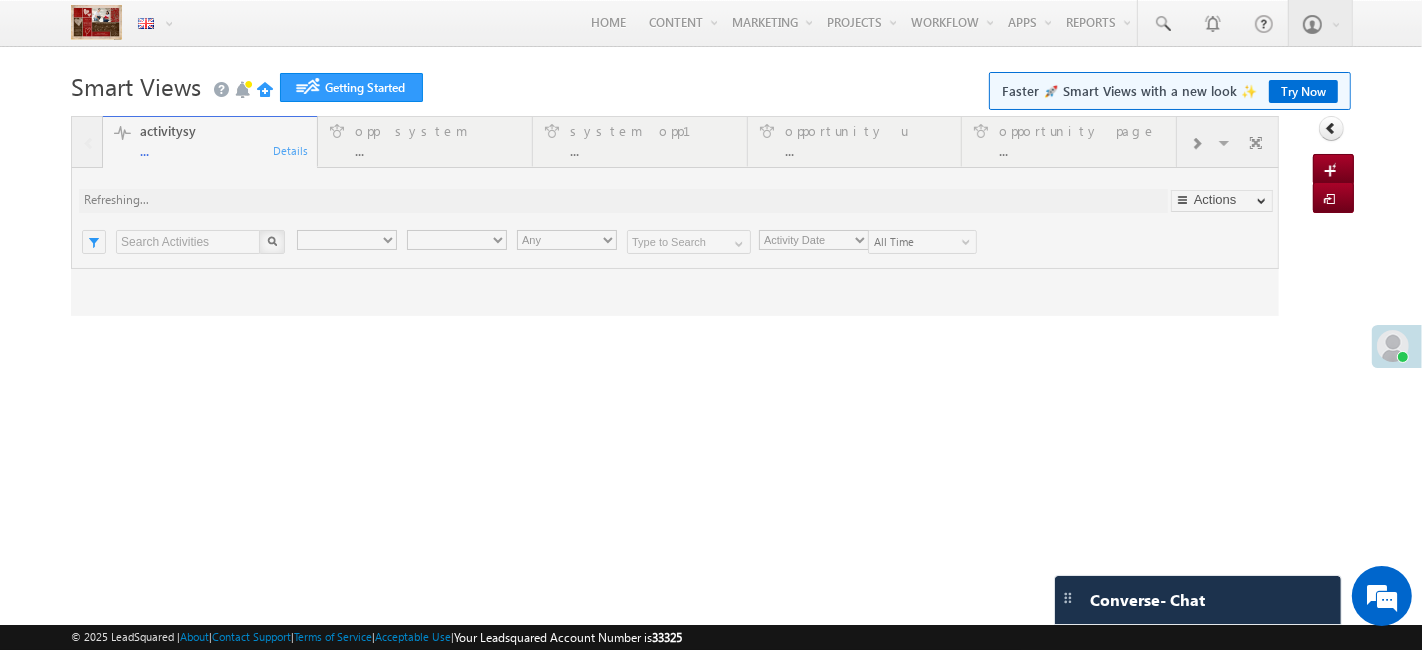 type on "Any Owner" 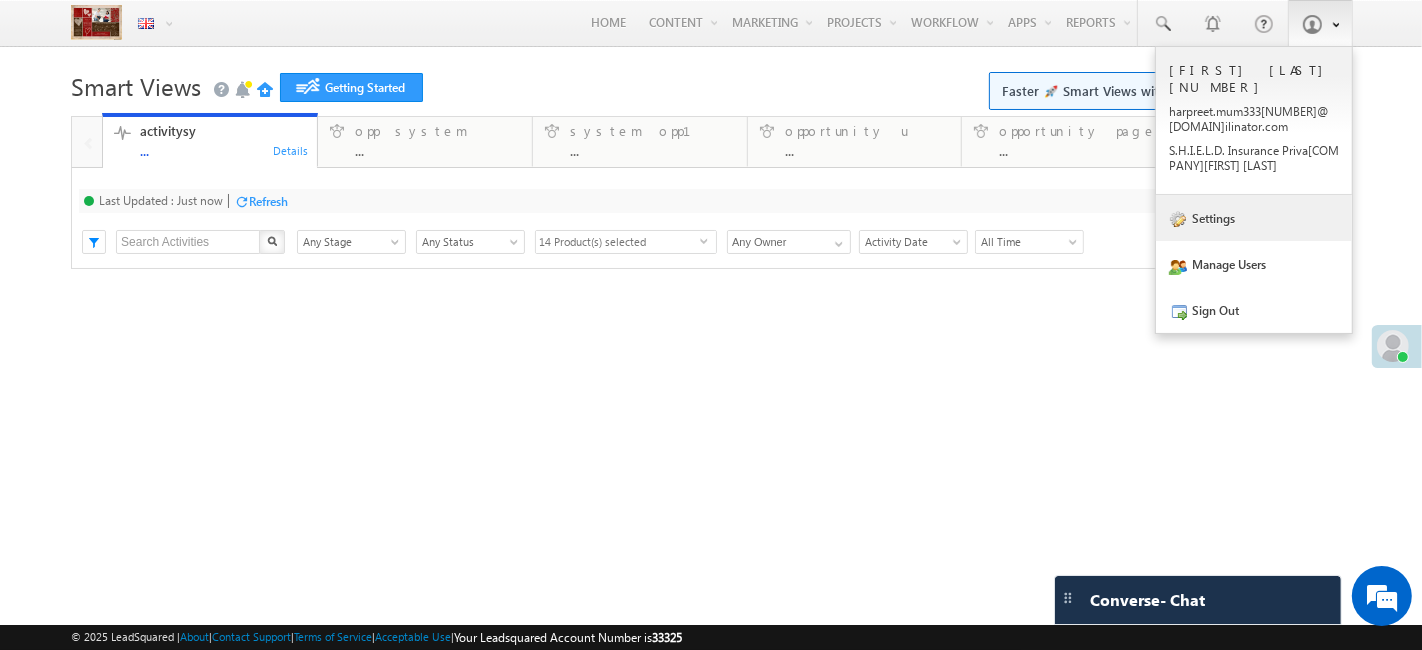 click on "Settings" at bounding box center (1254, 218) 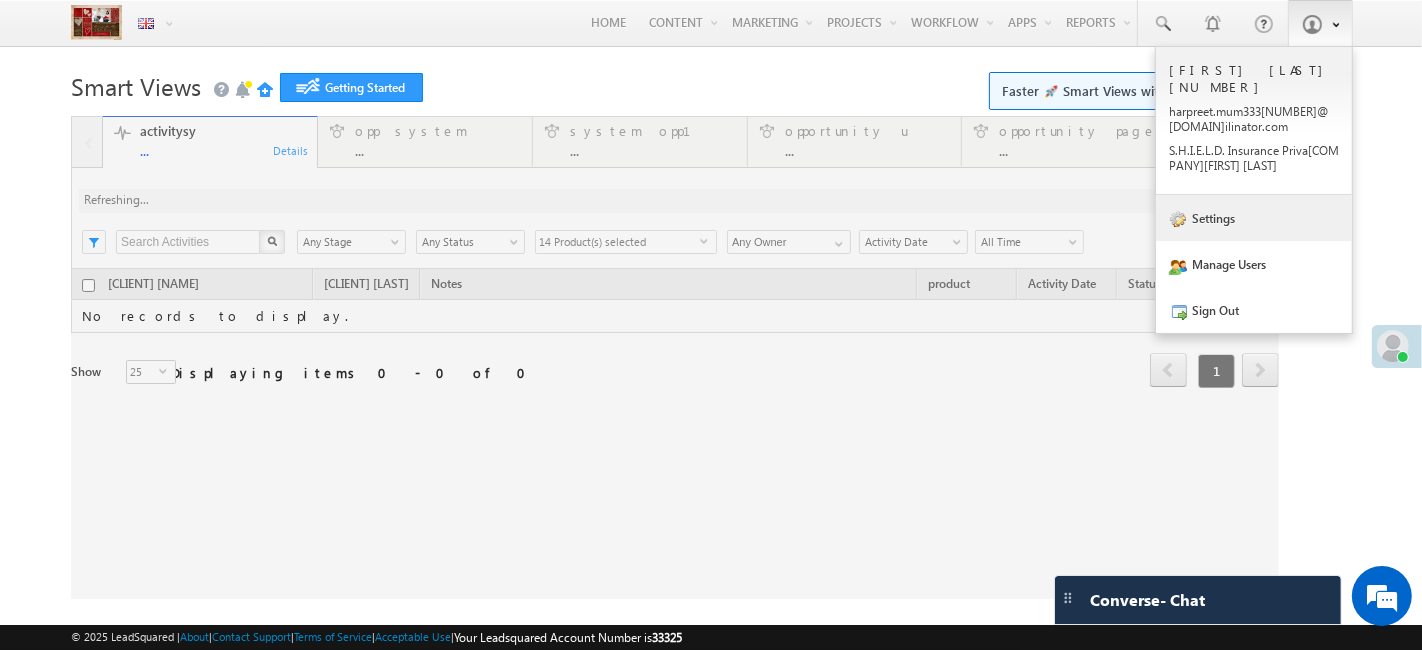 select 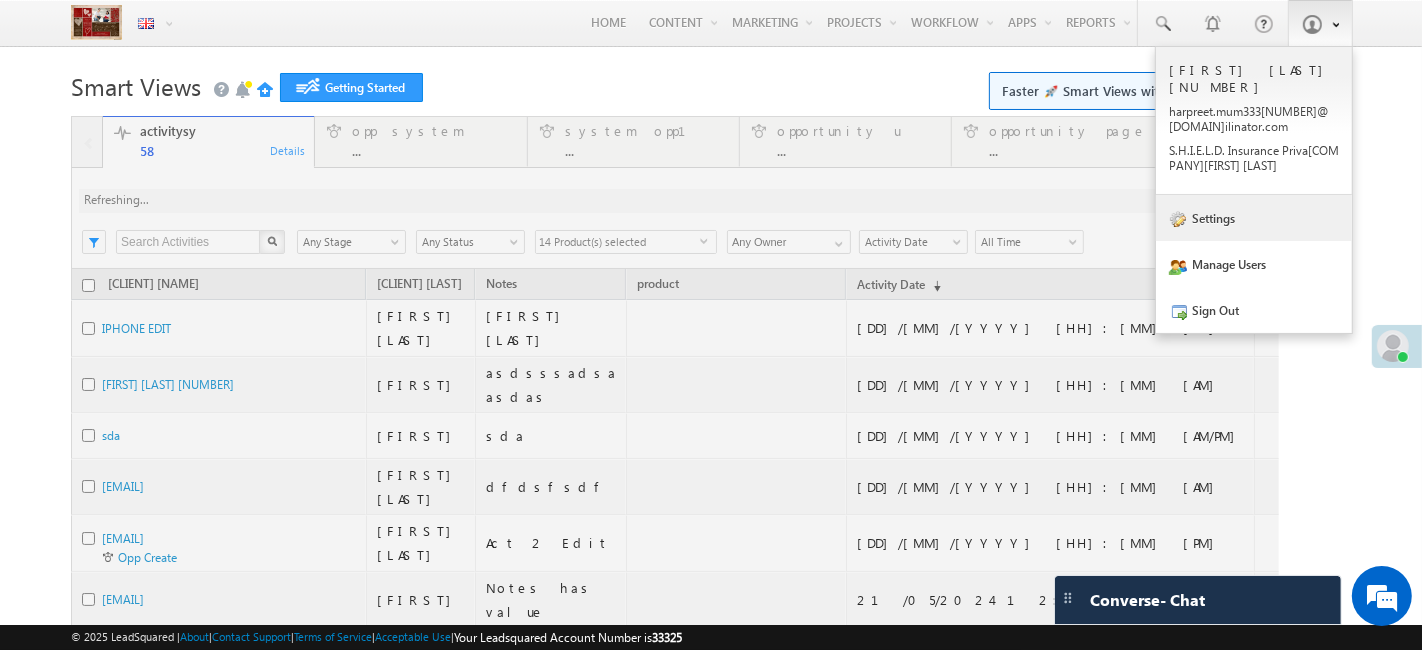 type on "Current User" 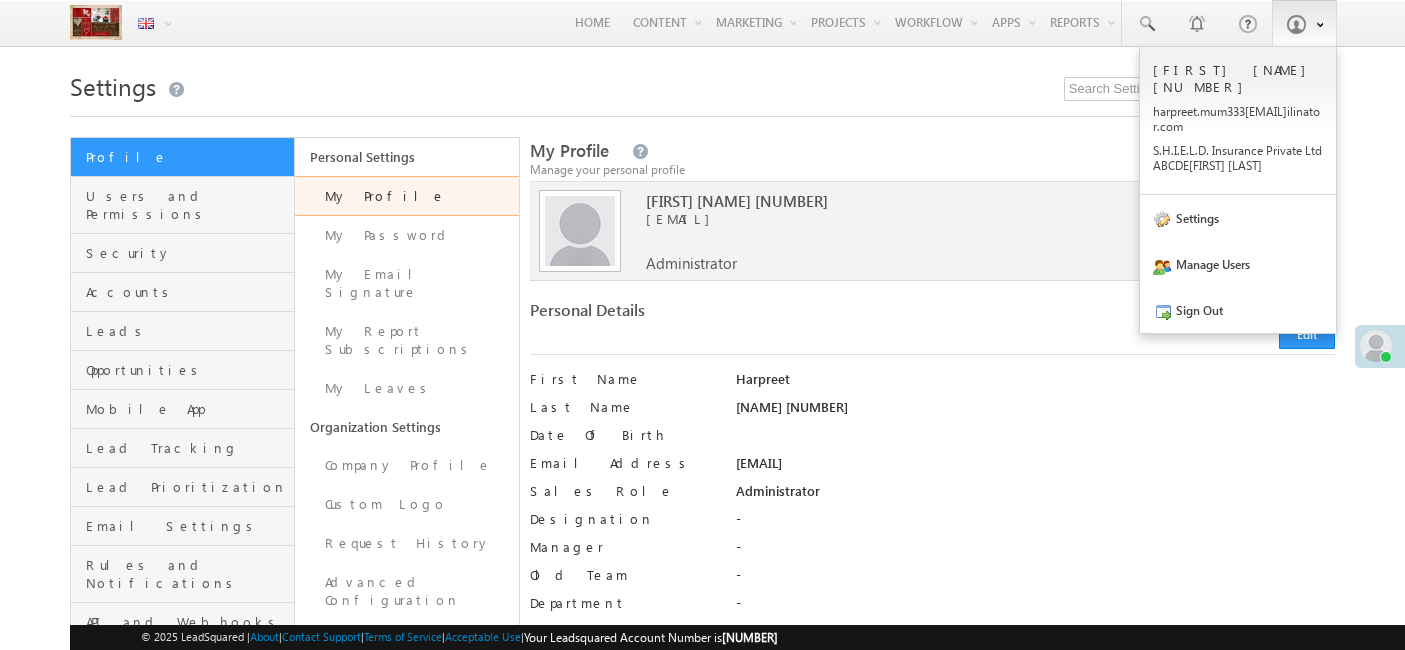 scroll, scrollTop: 0, scrollLeft: 0, axis: both 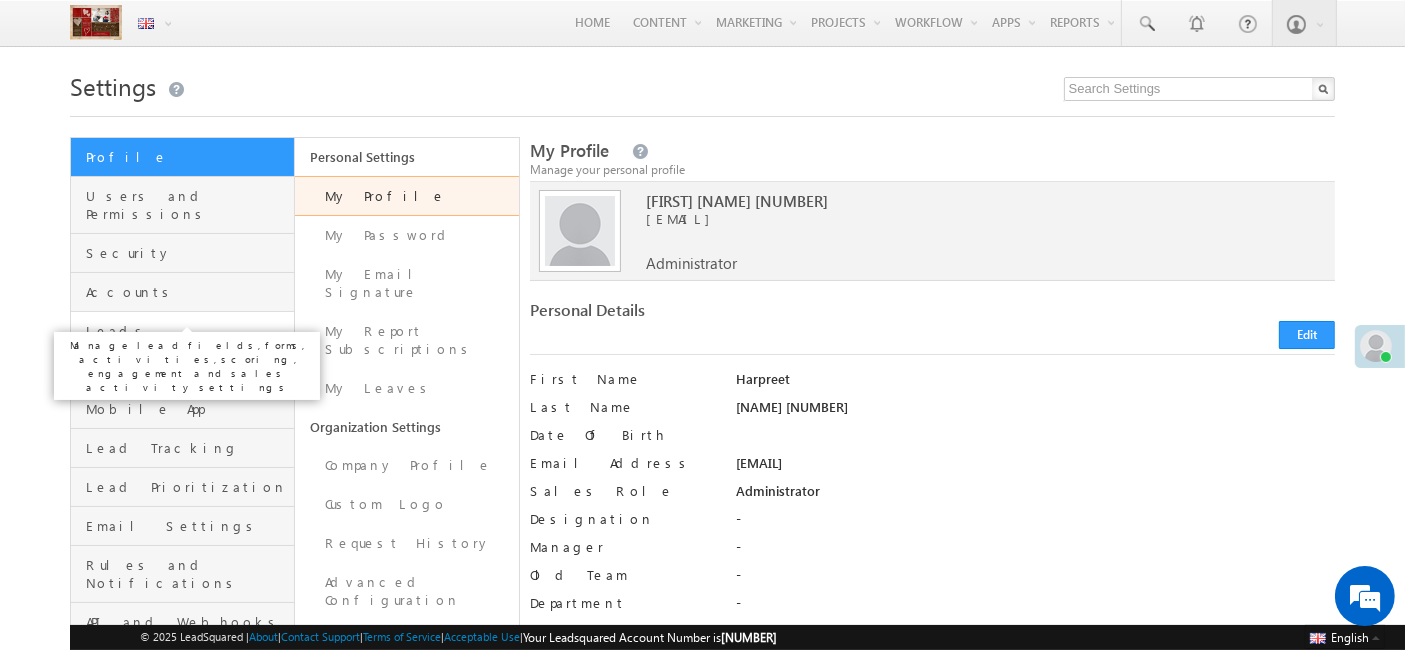 click on "Leads" at bounding box center (187, 331) 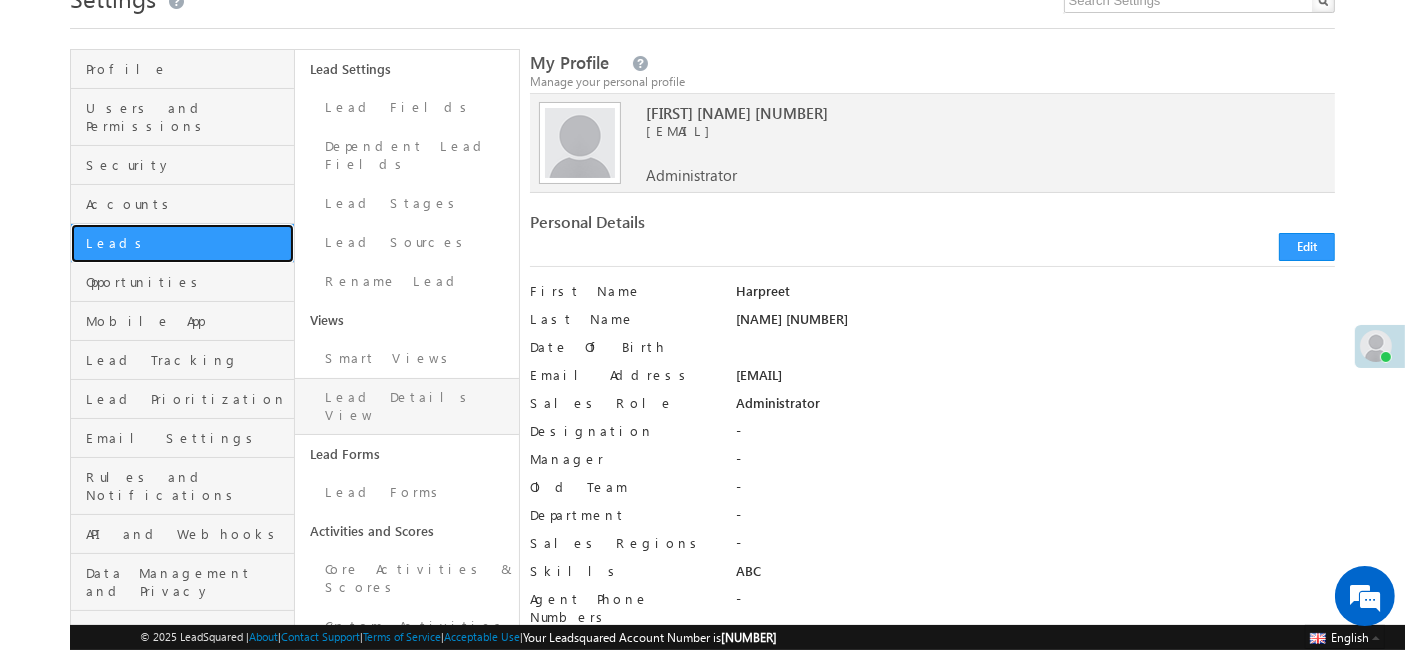 scroll, scrollTop: 111, scrollLeft: 0, axis: vertical 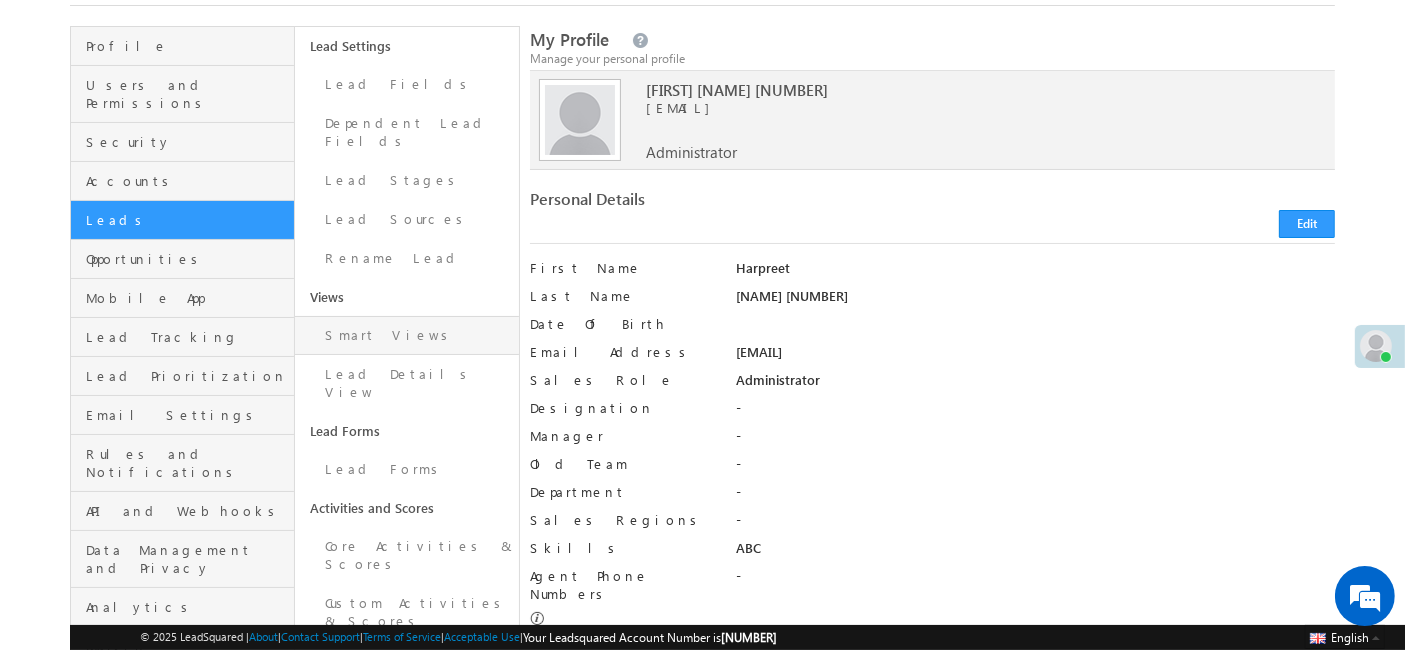 click on "Smart Views" at bounding box center (407, 335) 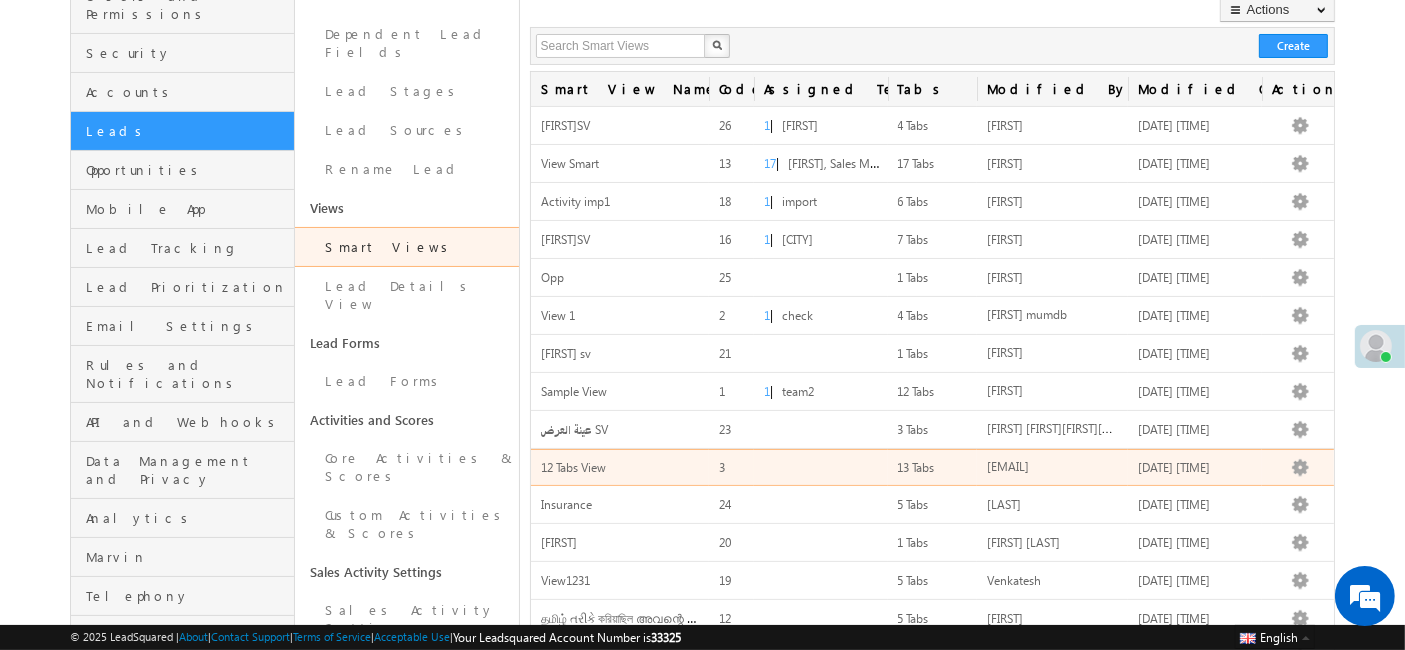 scroll, scrollTop: 0, scrollLeft: 0, axis: both 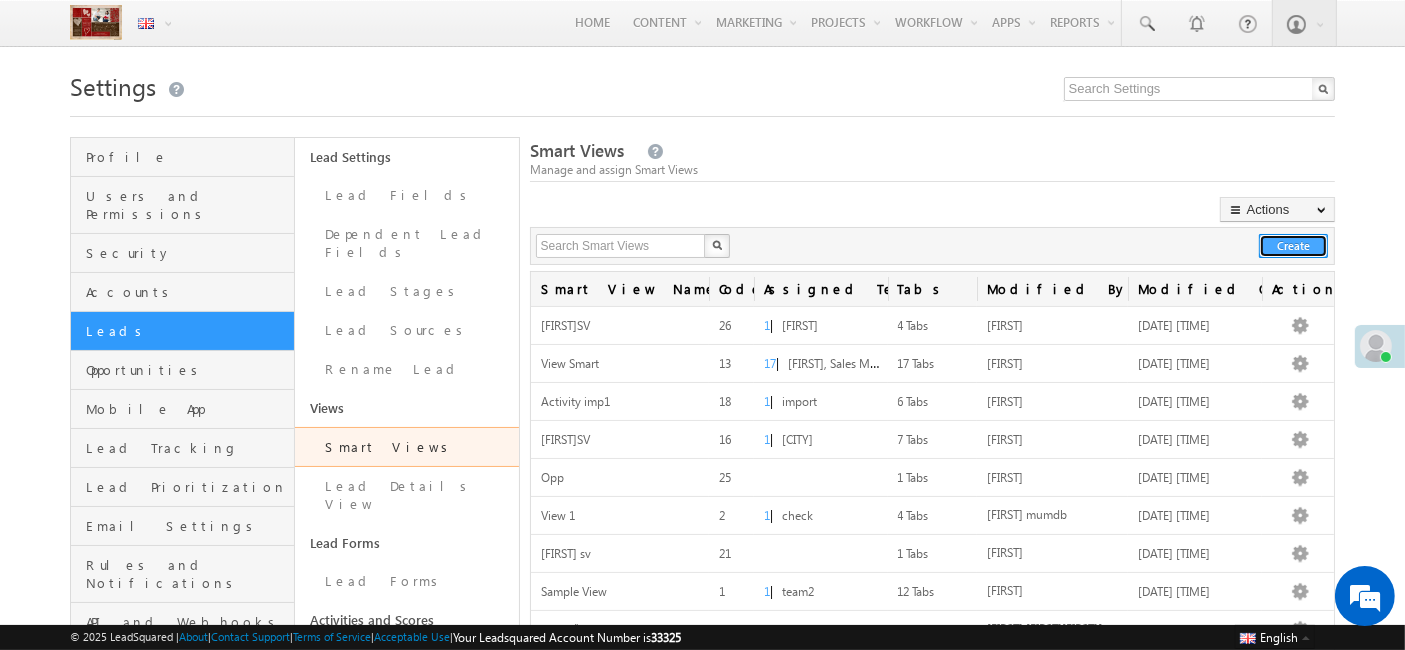 click on "Create" at bounding box center [1293, 246] 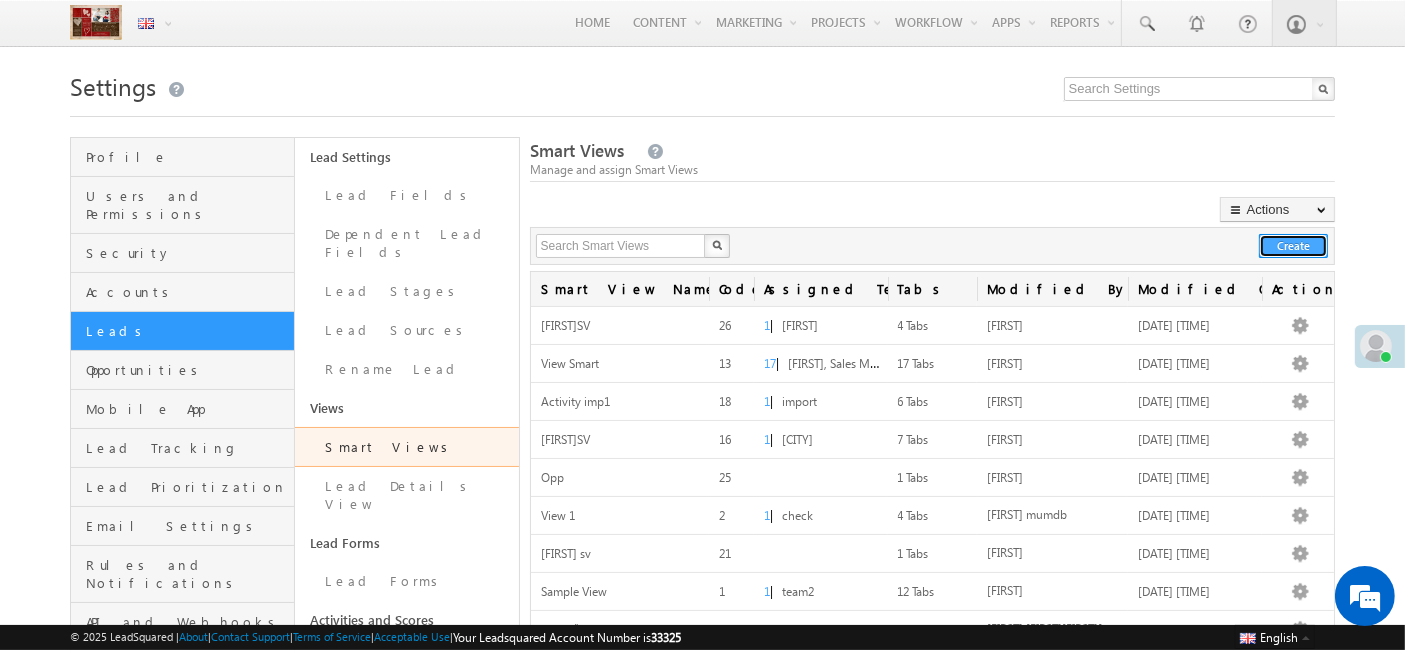 scroll, scrollTop: 0, scrollLeft: 0, axis: both 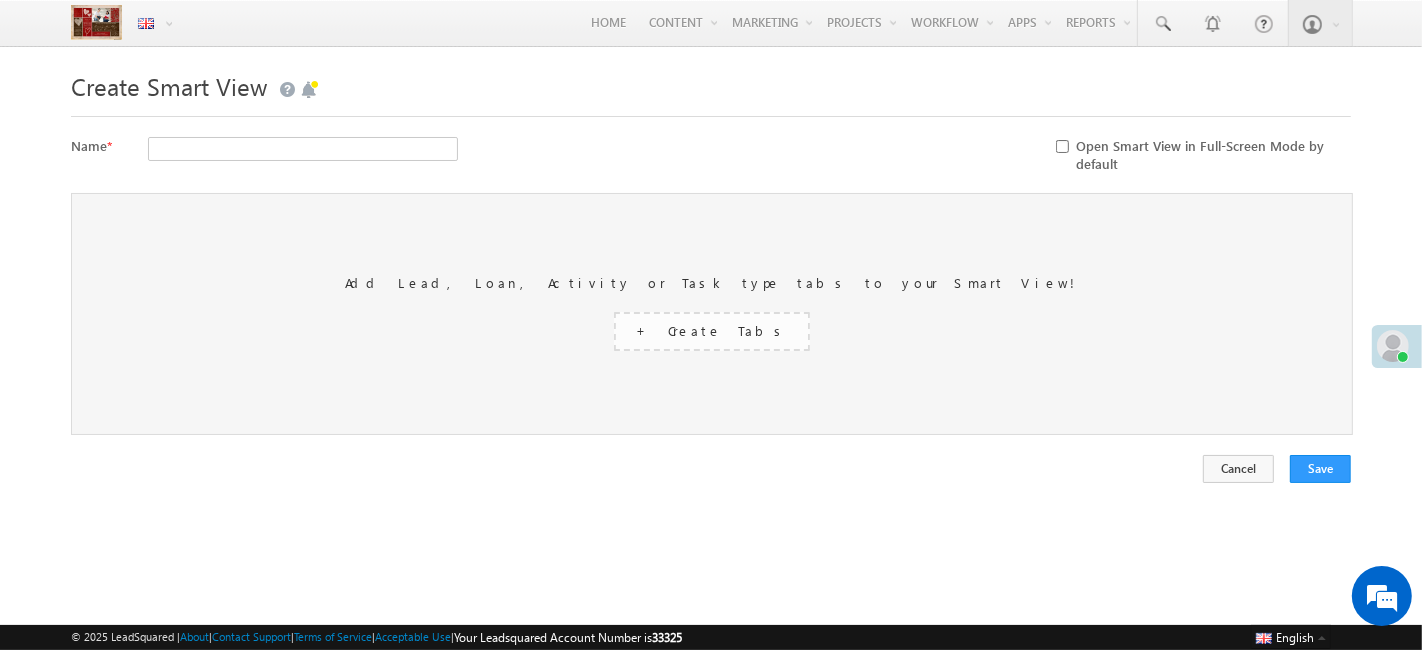 click on "+ Create Tabs" at bounding box center (712, 330) 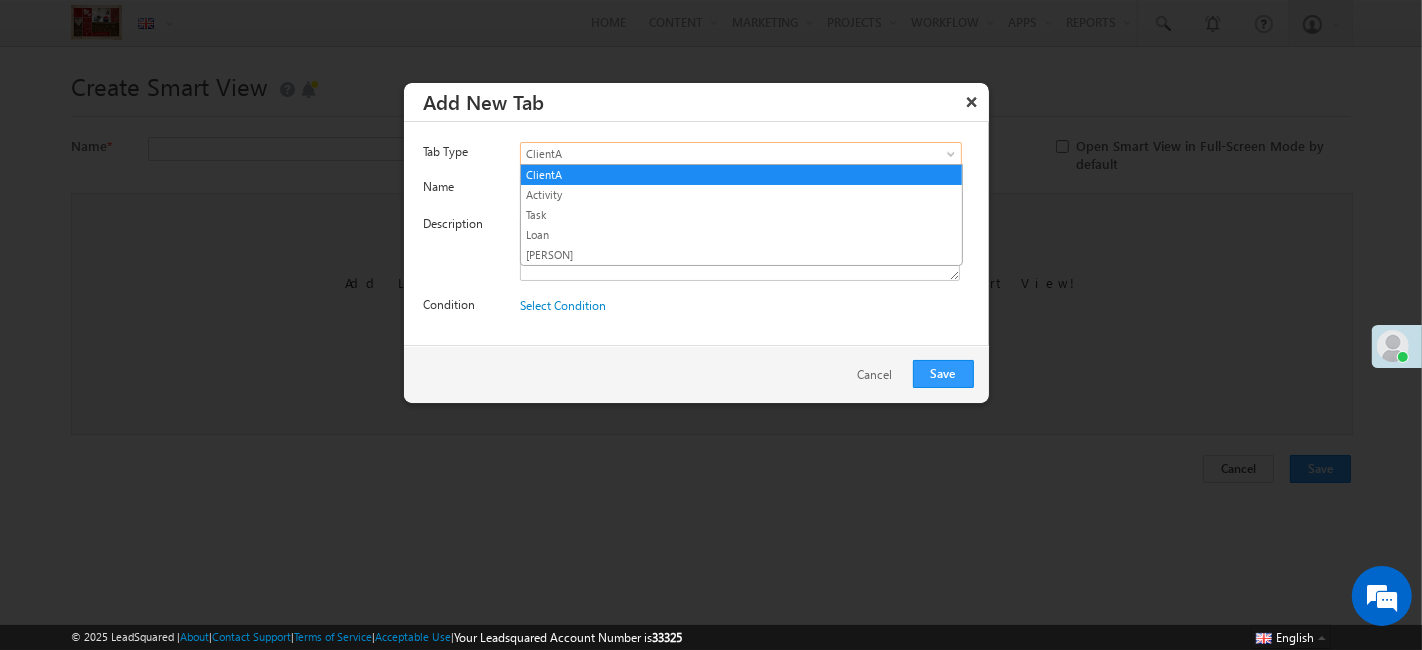 click on "ClientA" at bounding box center [713, 154] 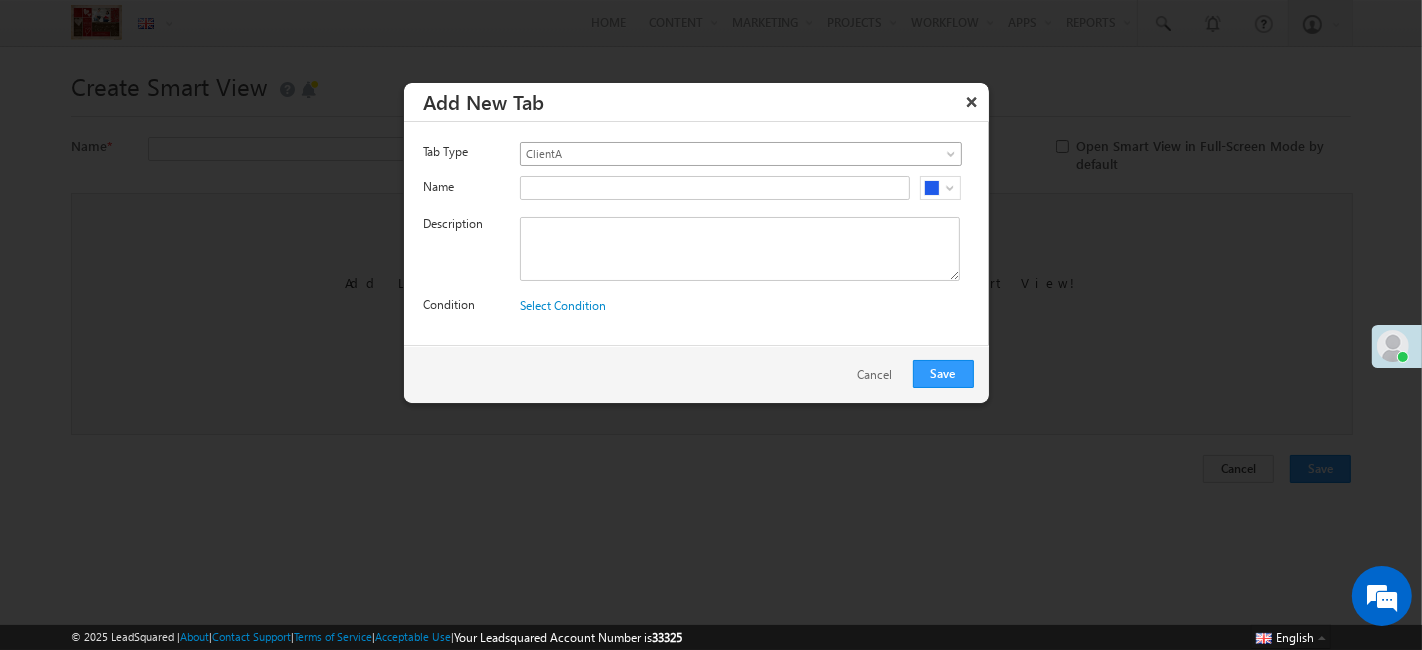 click on "ClientA" at bounding box center (713, 154) 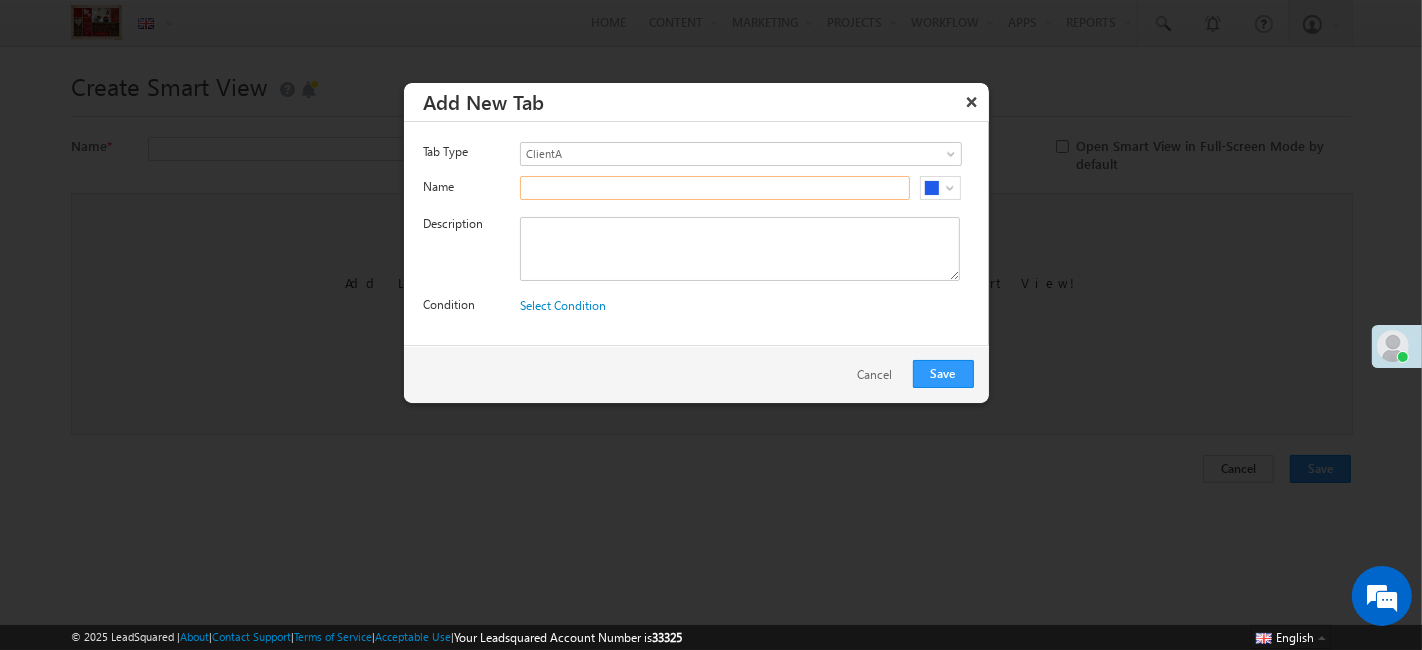 click at bounding box center [715, 188] 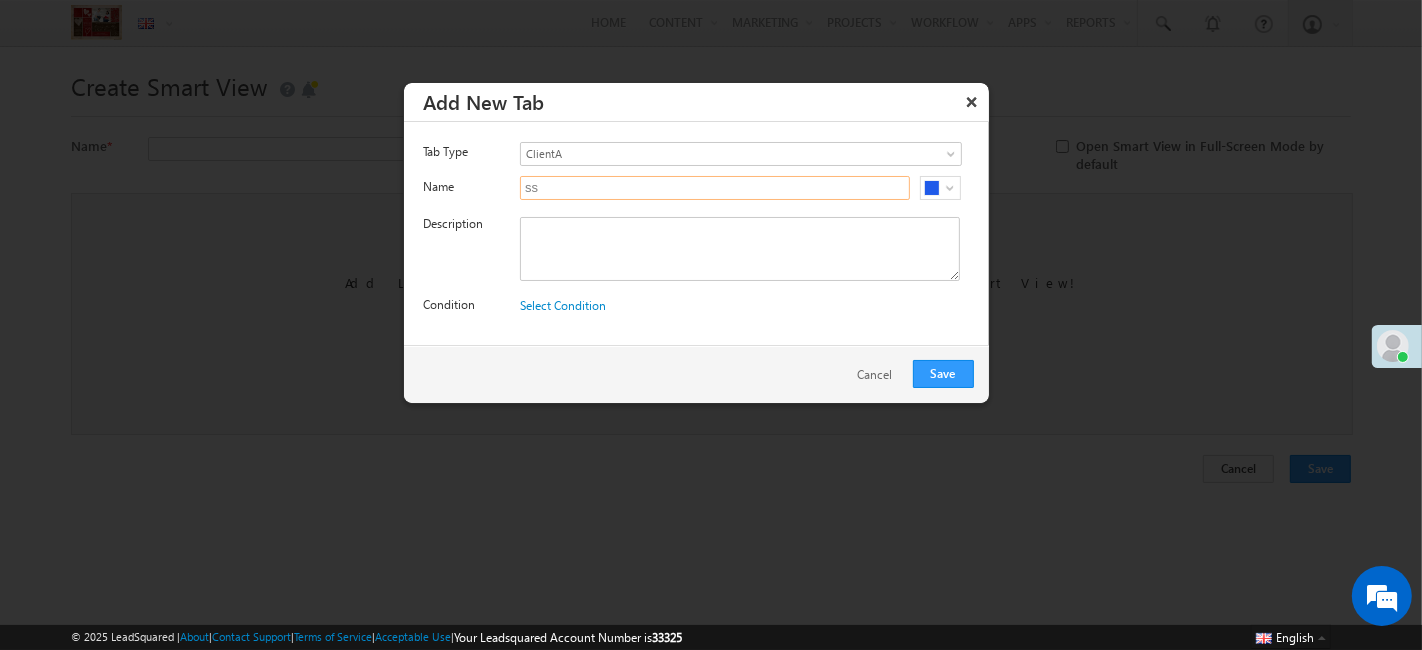 type on "ss" 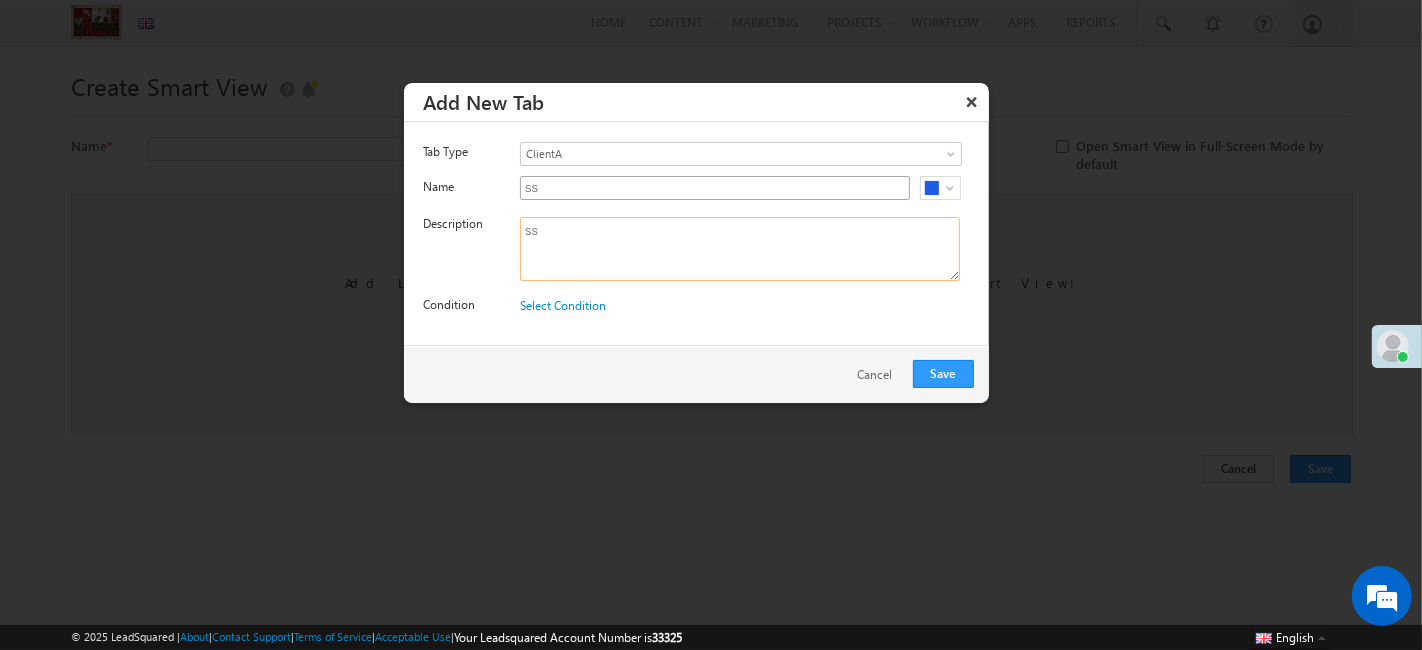 scroll, scrollTop: 0, scrollLeft: 0, axis: both 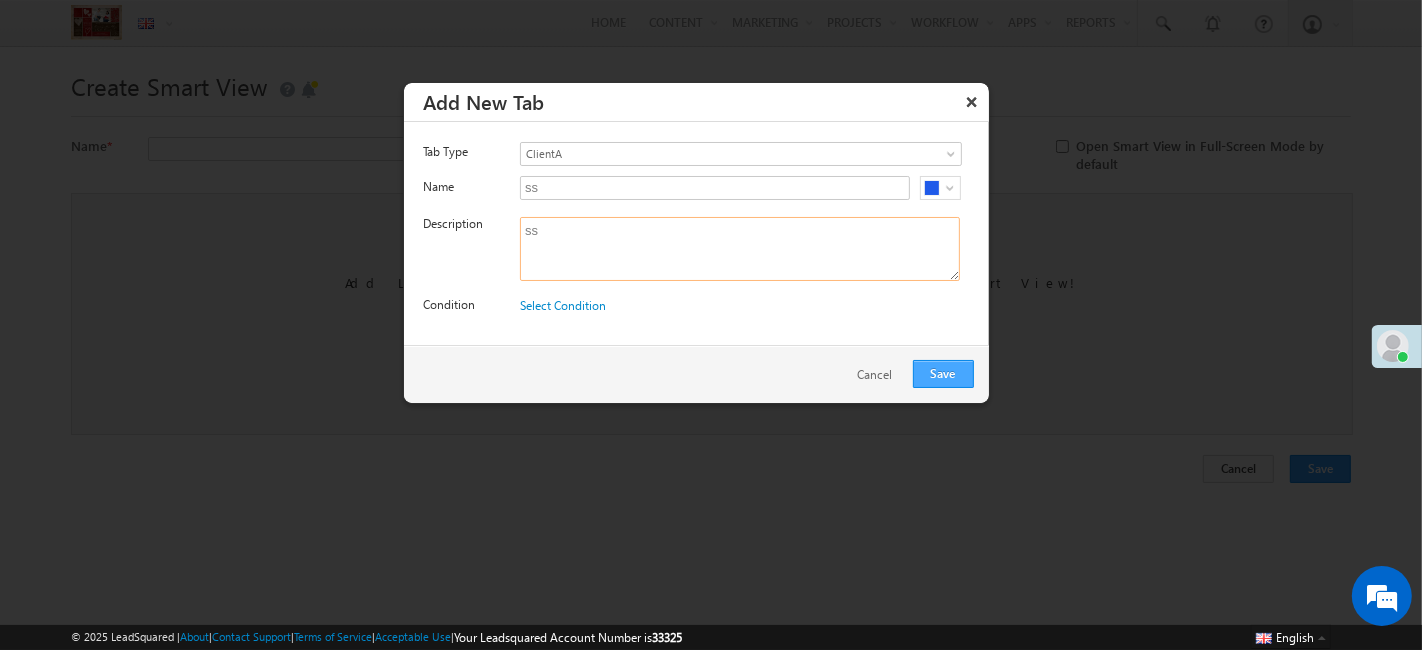 type on "ss" 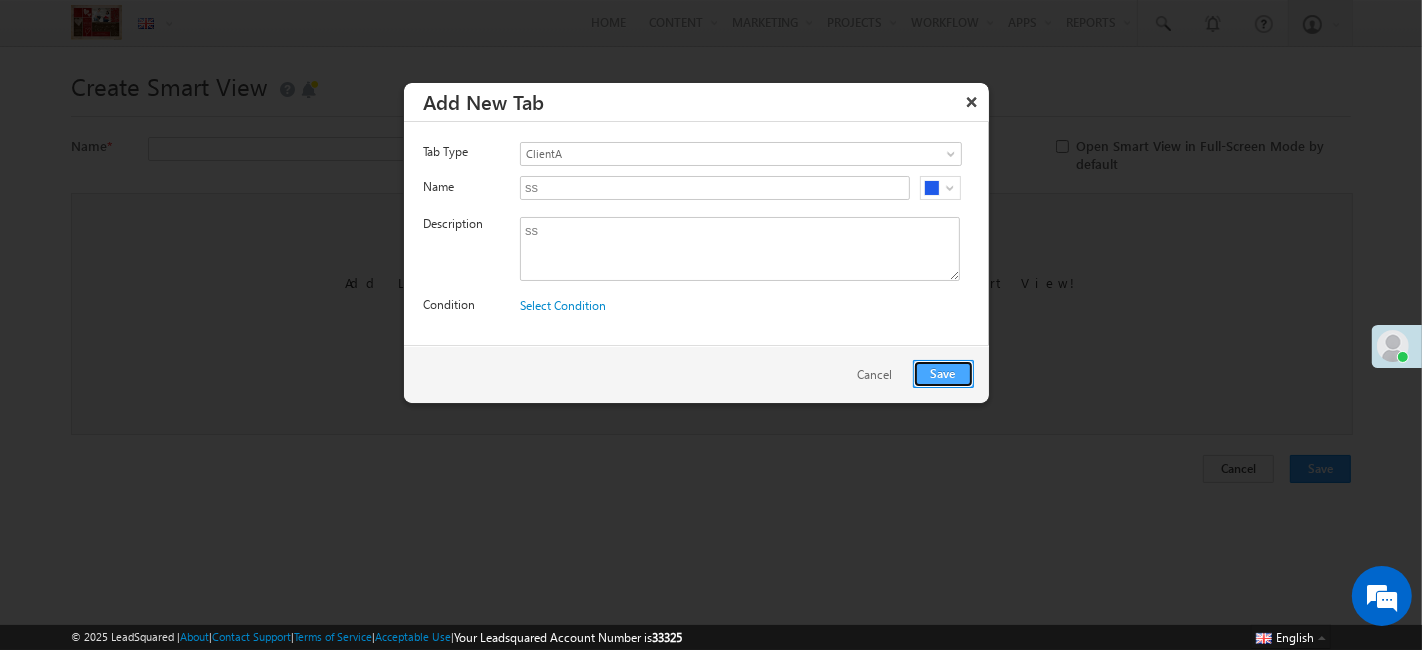 click on "Save" at bounding box center (943, 374) 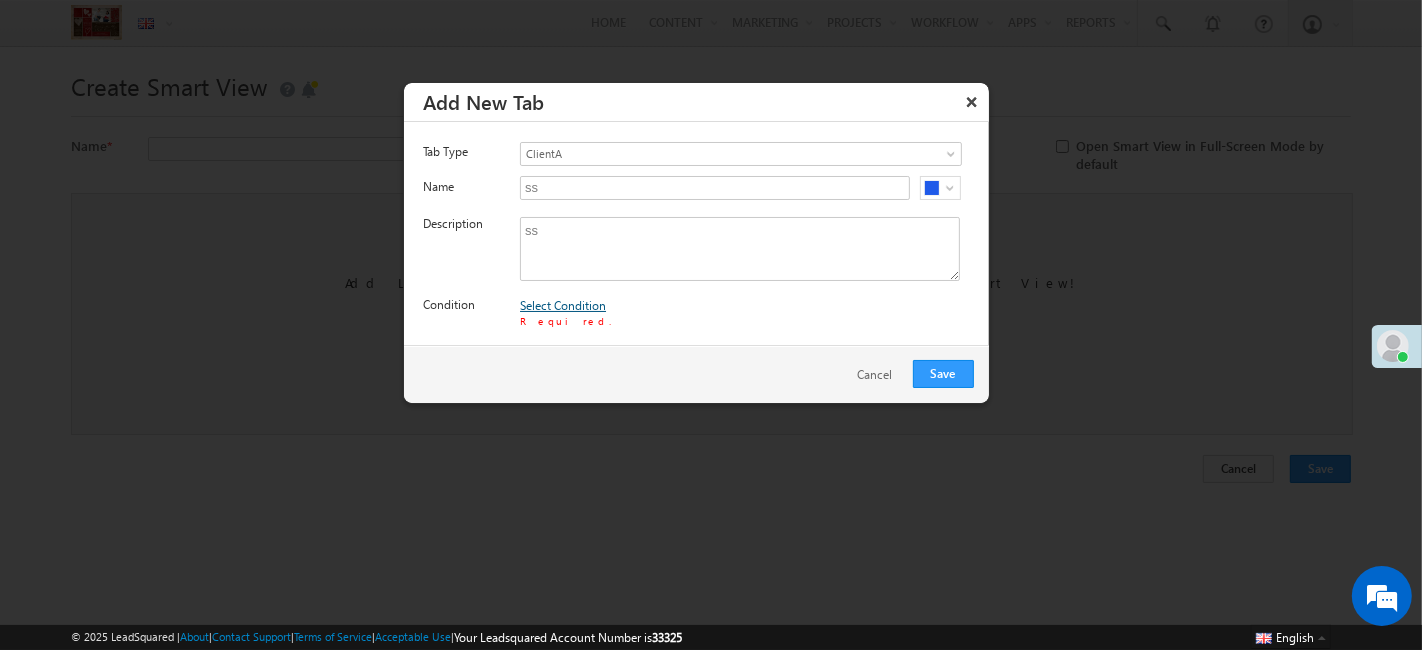 click on "Select Condition" at bounding box center [563, 305] 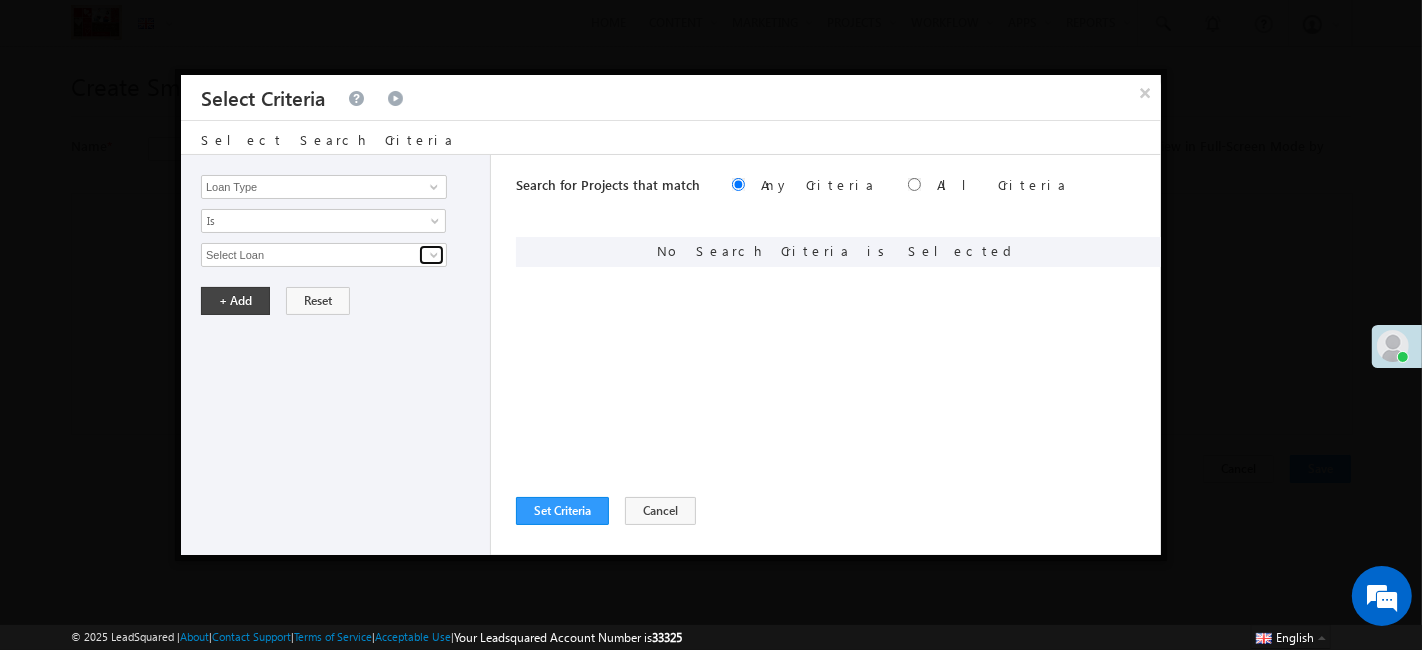 click at bounding box center (431, 255) 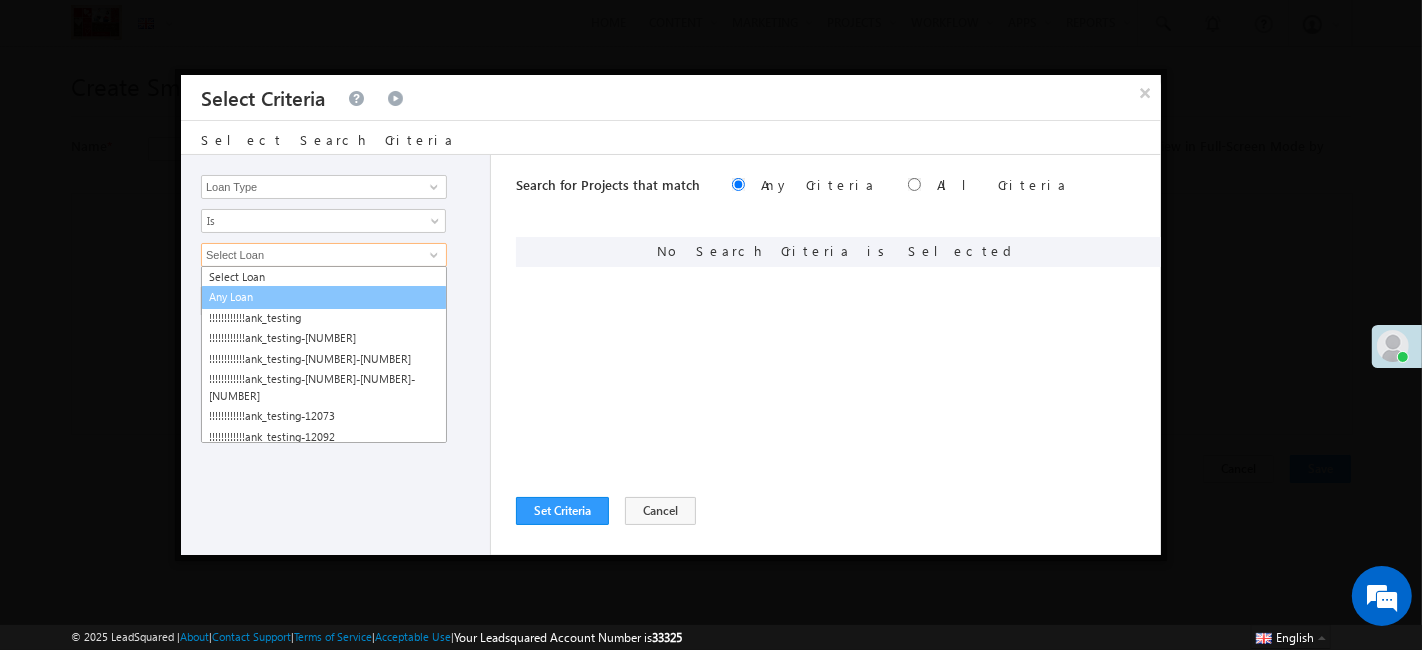click on "Any Loan" at bounding box center (324, 297) 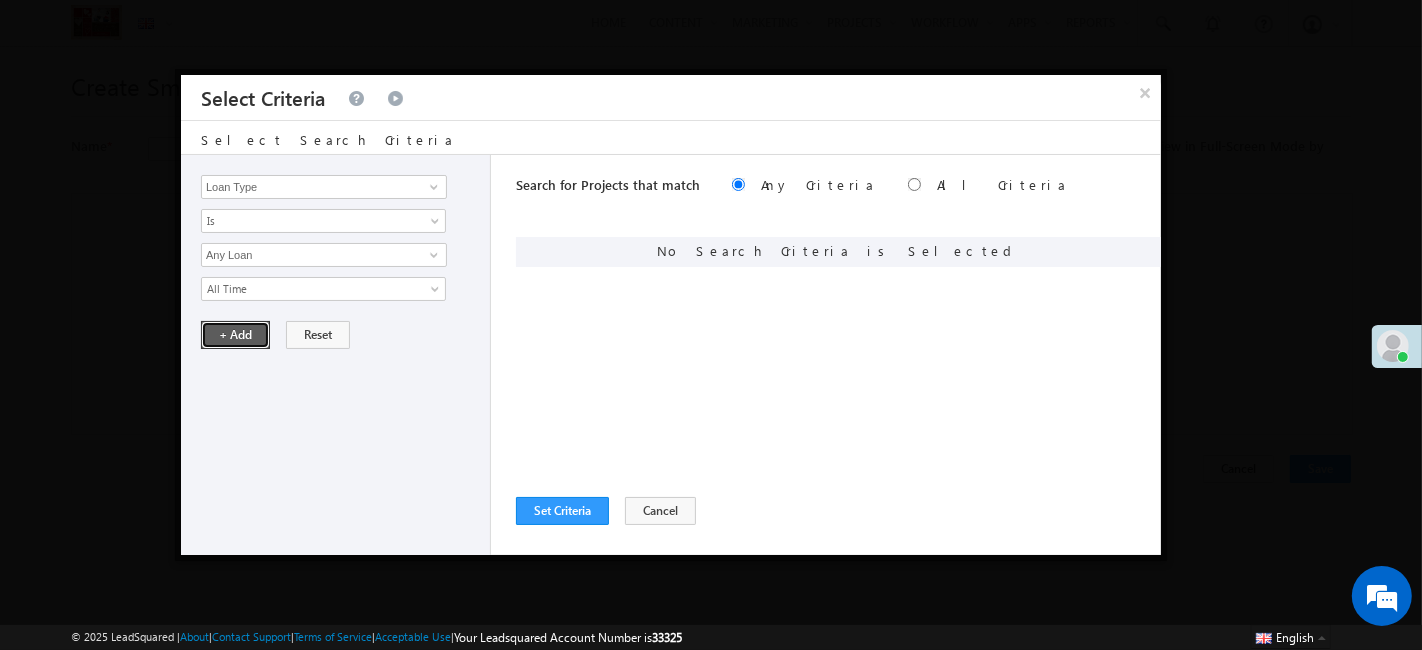 click on "+ Add" at bounding box center [235, 335] 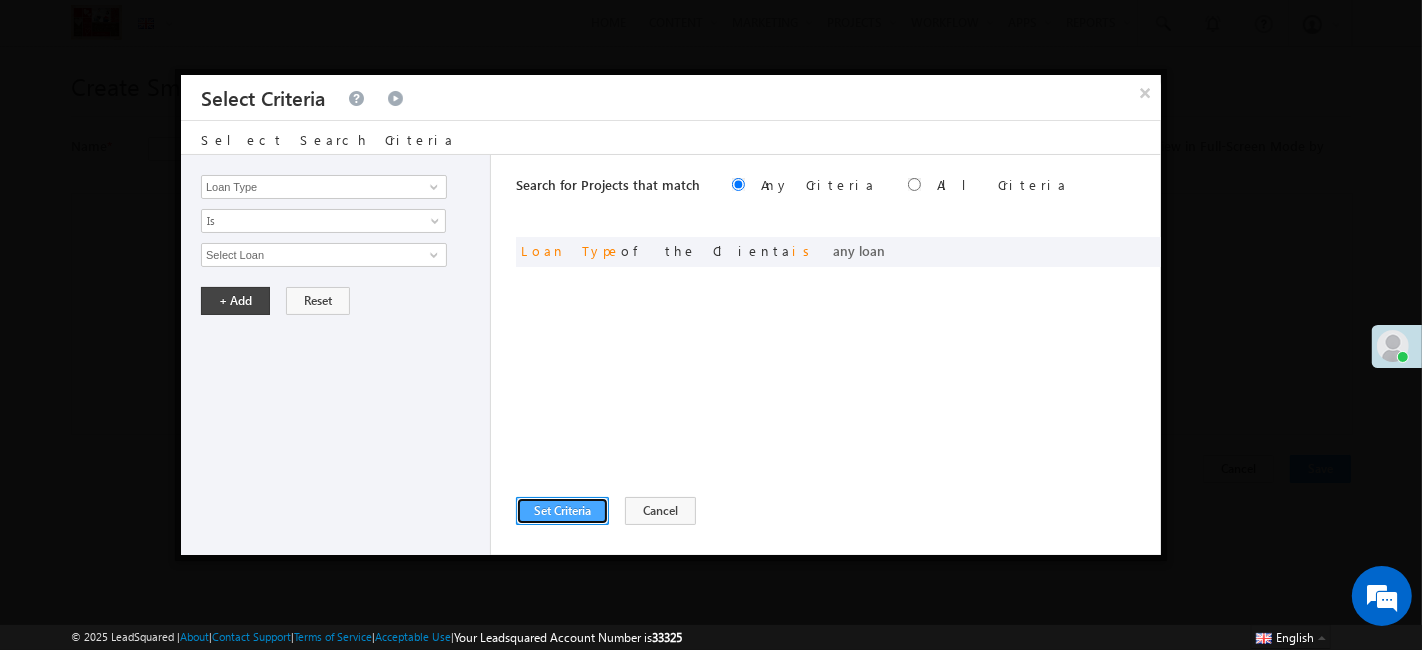 click on "Set Criteria" at bounding box center [562, 511] 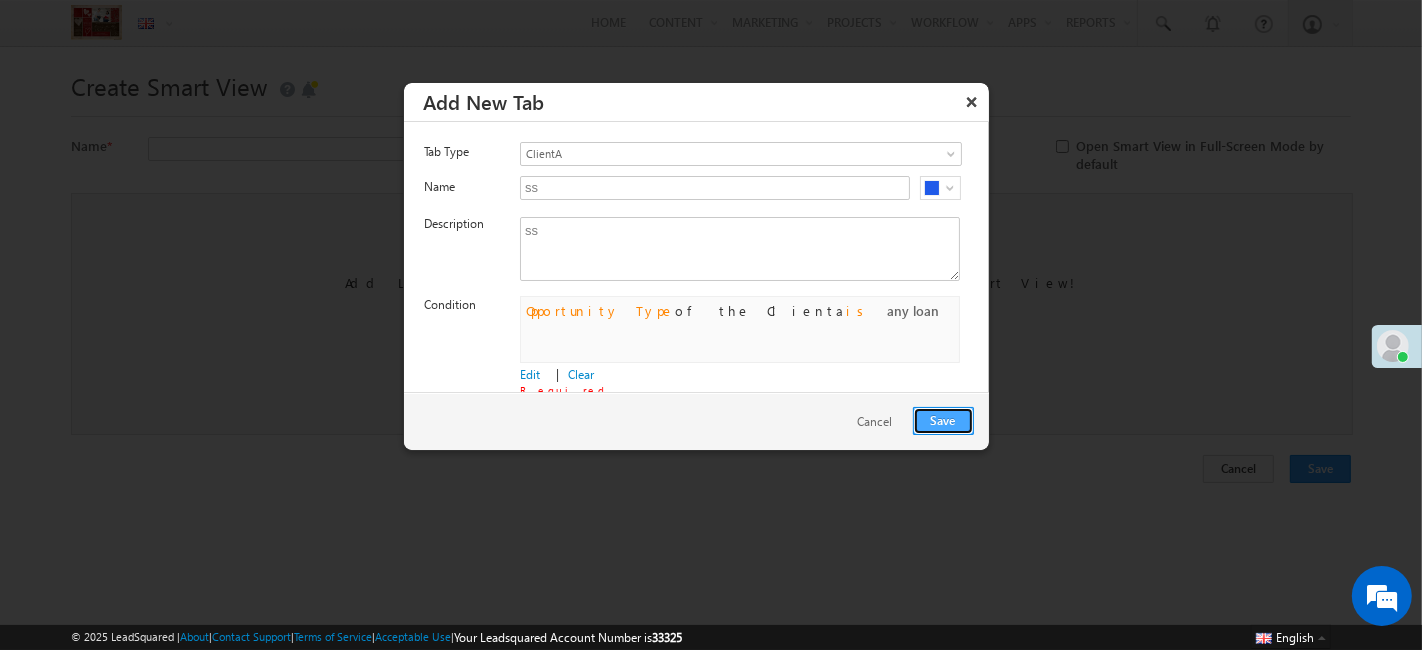 click on "Save" at bounding box center (943, 421) 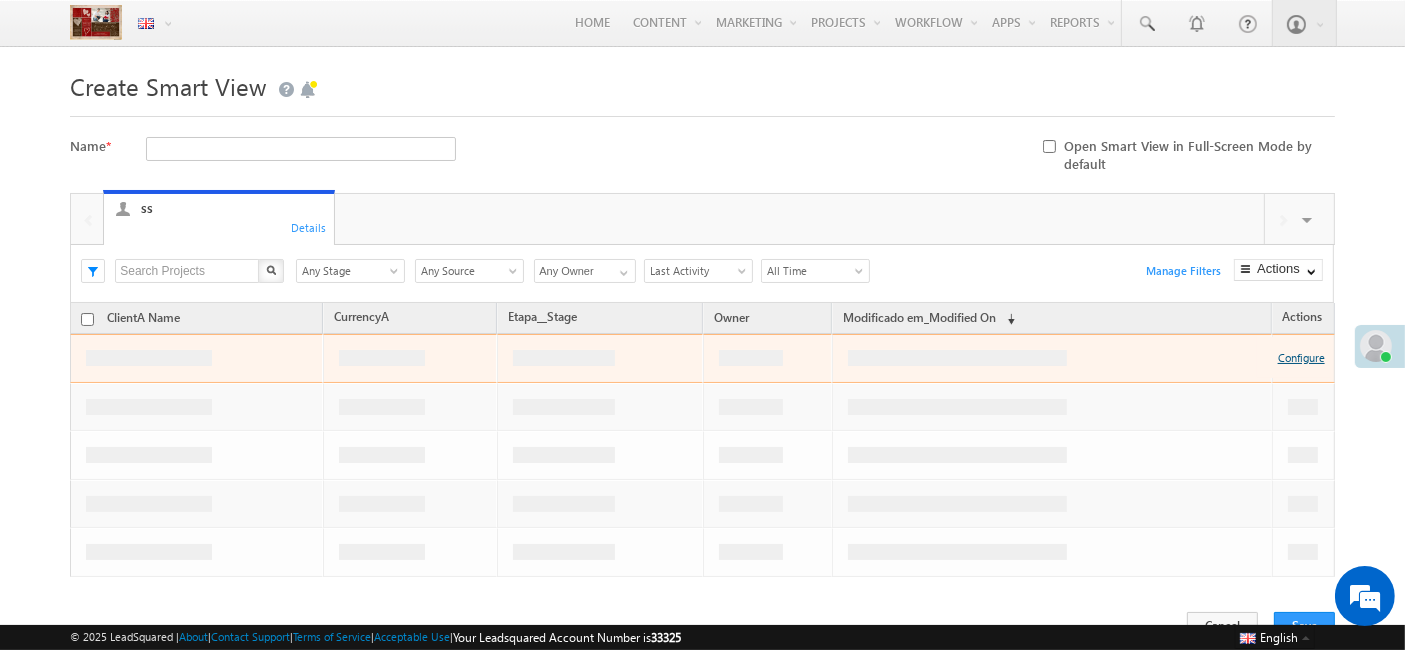 click on "Configure" at bounding box center (1301, 357) 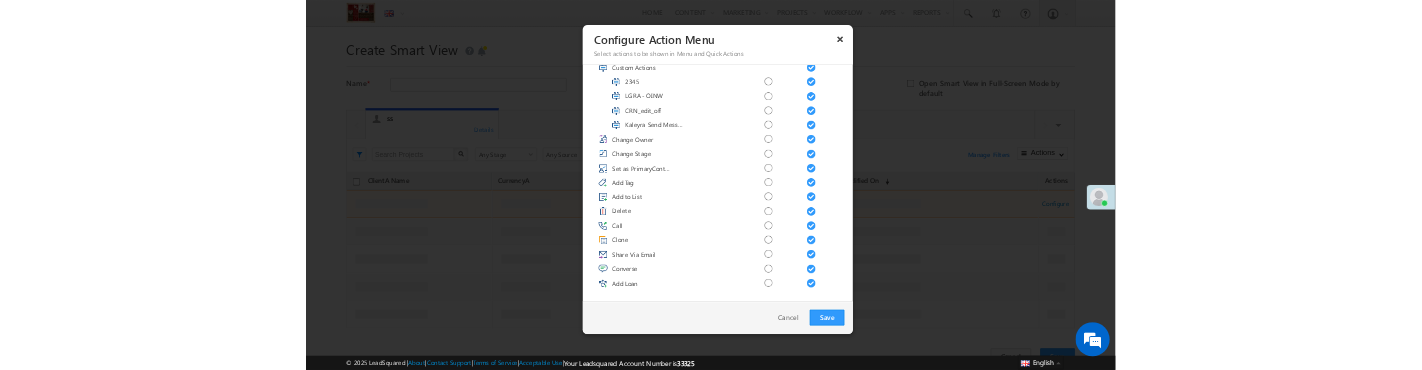 scroll, scrollTop: 2518, scrollLeft: 0, axis: vertical 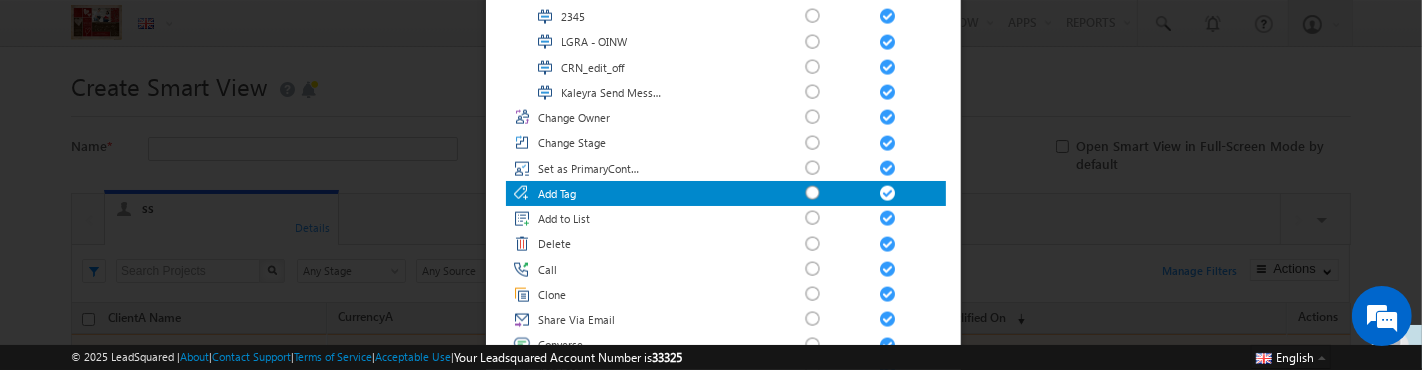 click on "Add Tag" at bounding box center [590, 194] 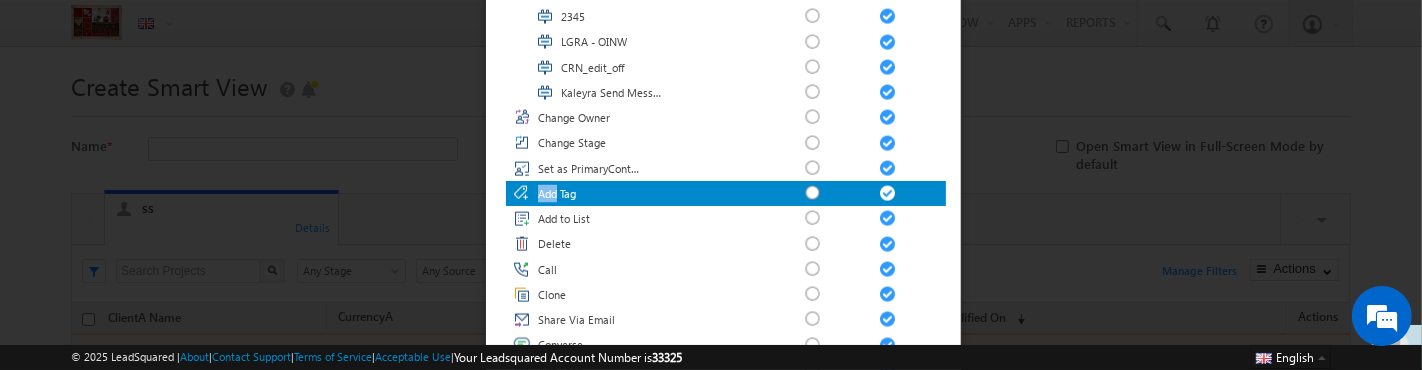 click on "Add Tag" at bounding box center (590, 194) 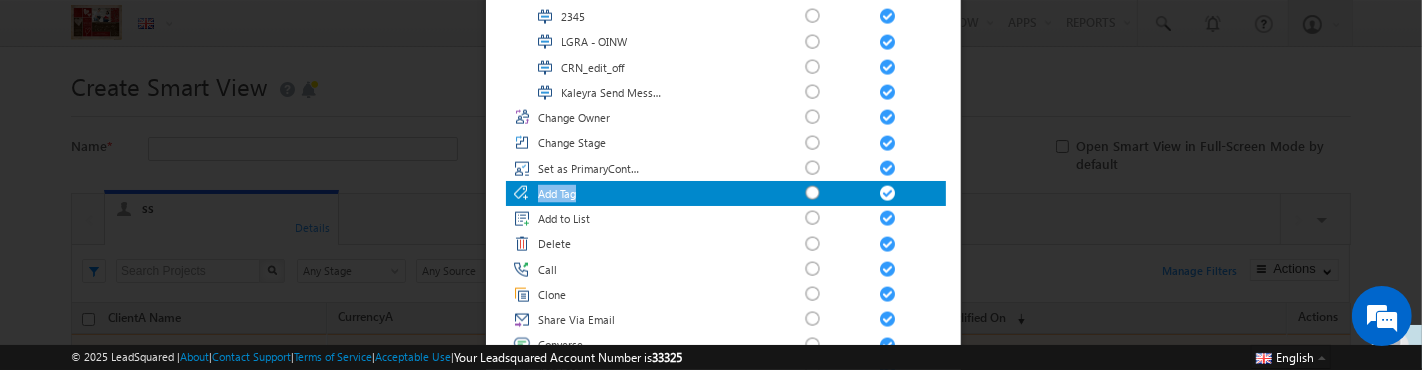 click on "Add Tag" at bounding box center (590, 194) 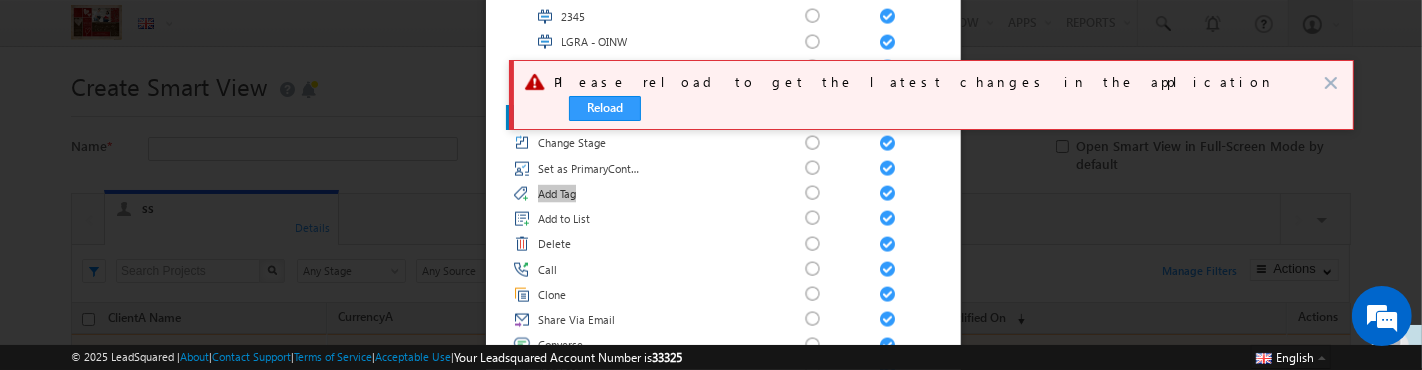 scroll, scrollTop: 2507, scrollLeft: 0, axis: vertical 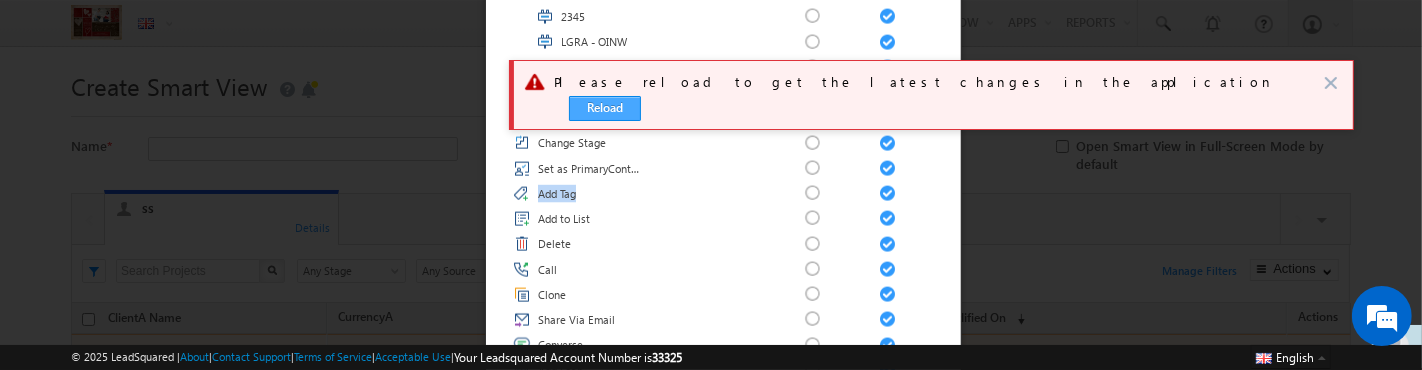 click on "Reload" at bounding box center [605, 108] 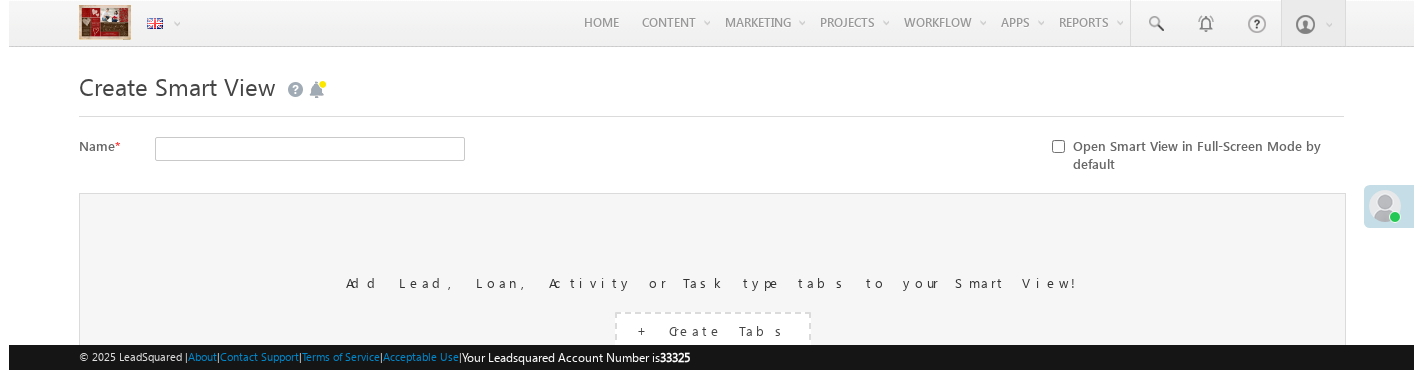 scroll, scrollTop: 0, scrollLeft: 0, axis: both 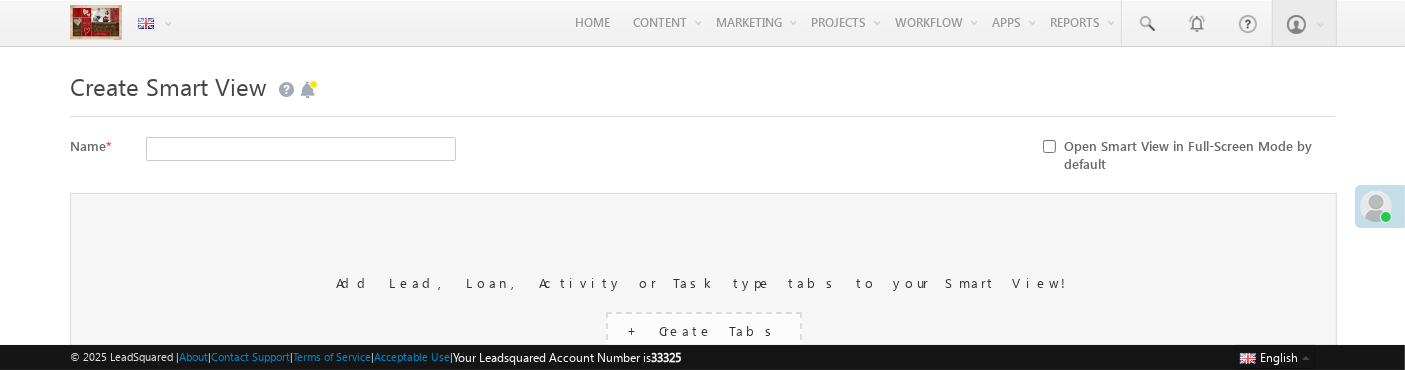 click on "+ Create Tabs" at bounding box center (704, 330) 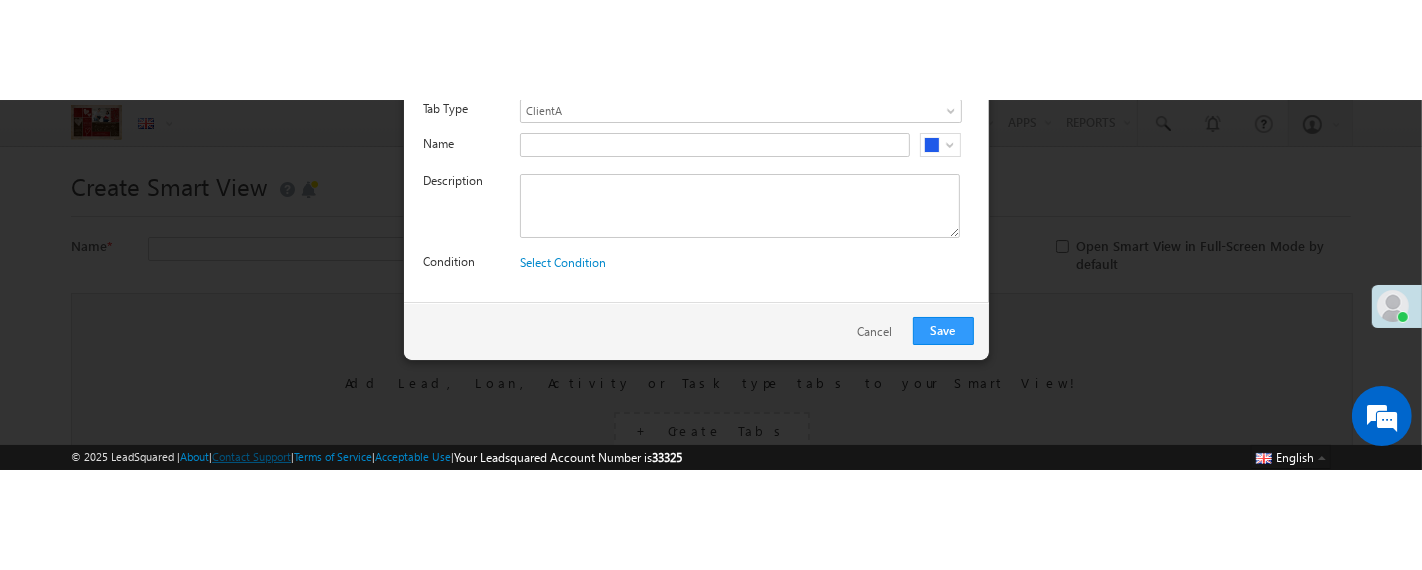 scroll, scrollTop: 0, scrollLeft: 0, axis: both 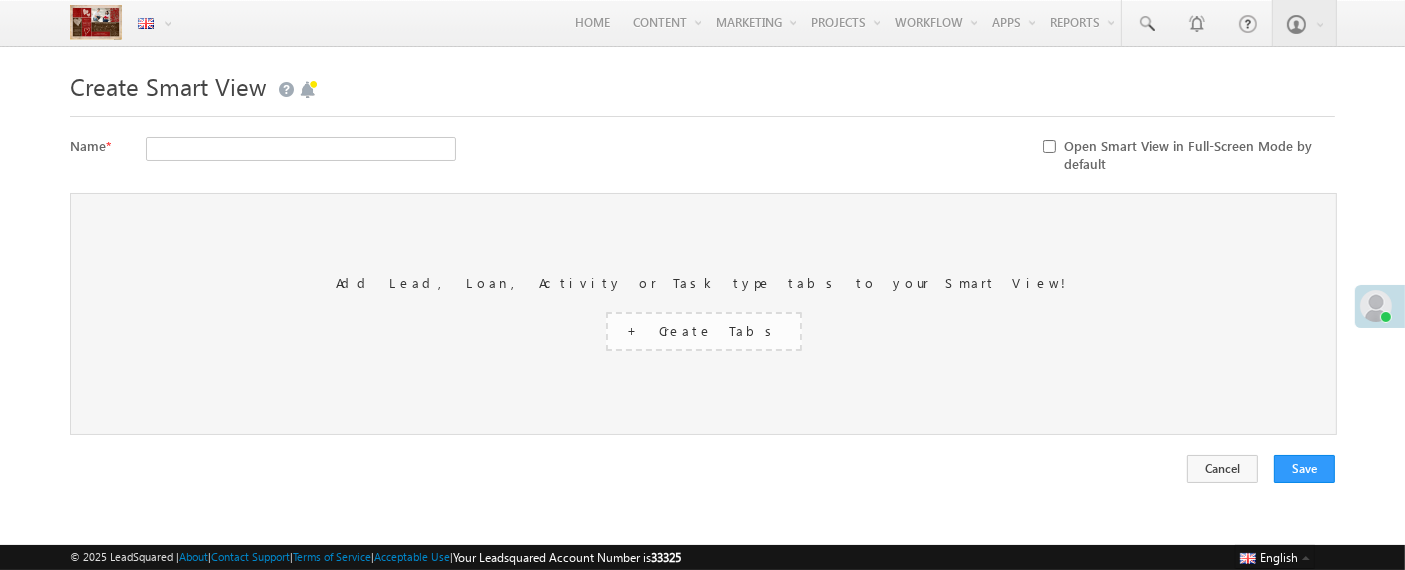 click on "+ Create Tabs" at bounding box center [704, 331] 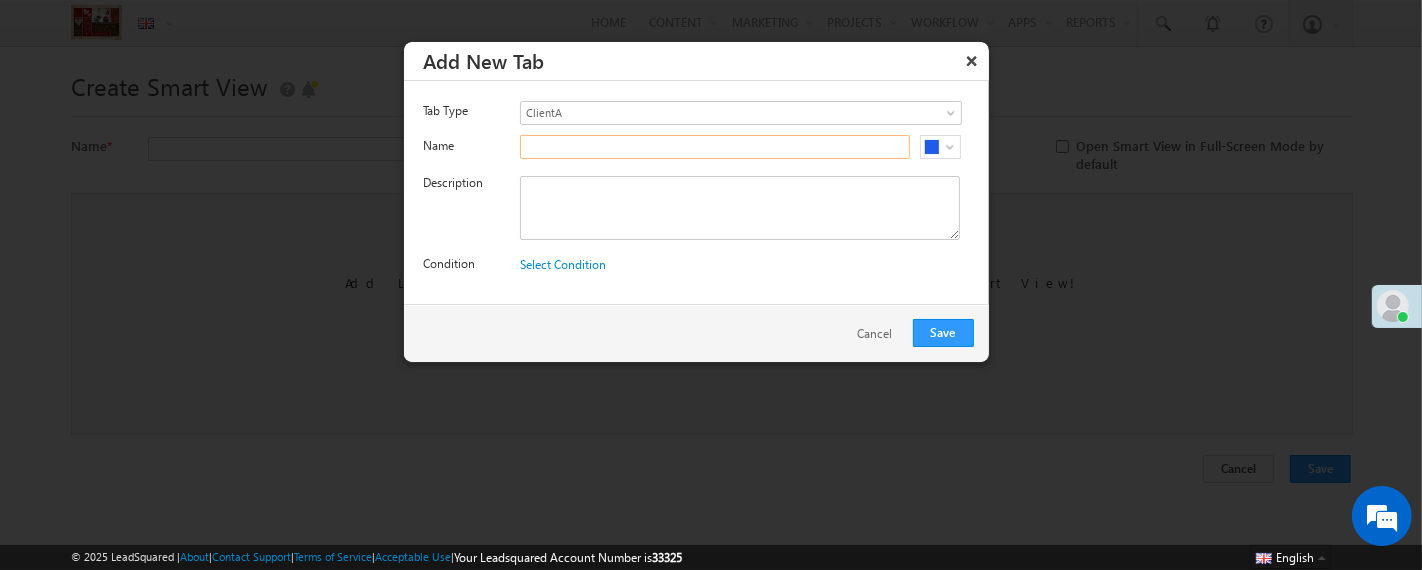 click at bounding box center (715, 147) 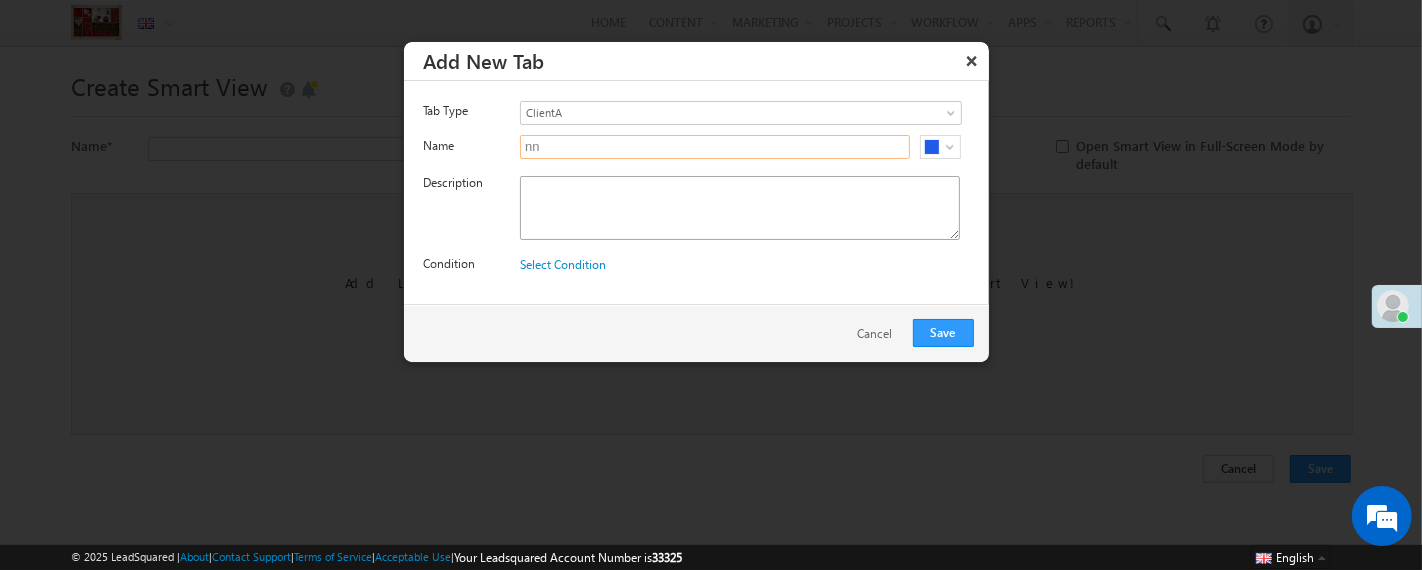 type on "nn" 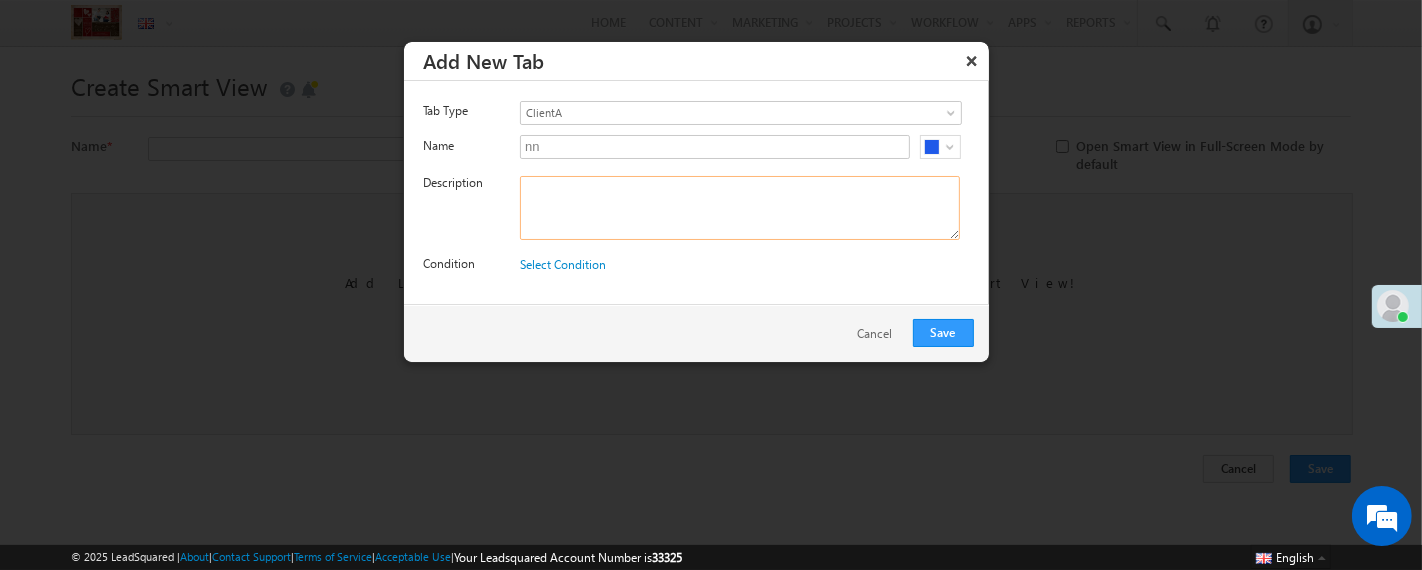click at bounding box center [740, 208] 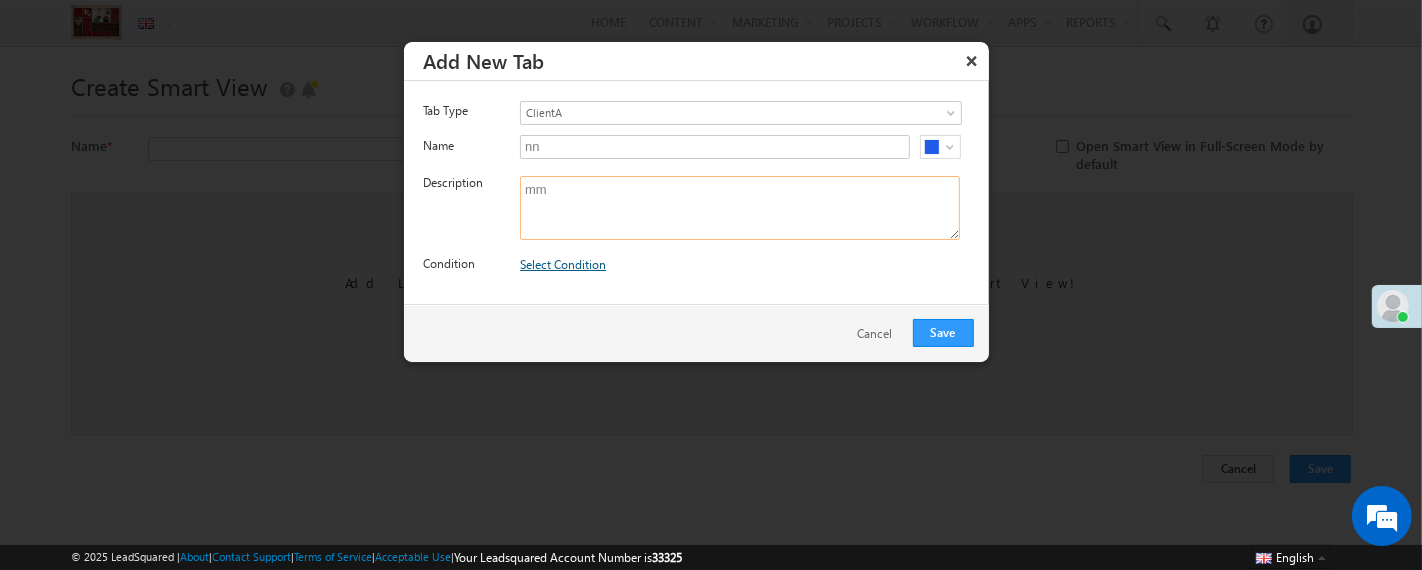 type on "mm" 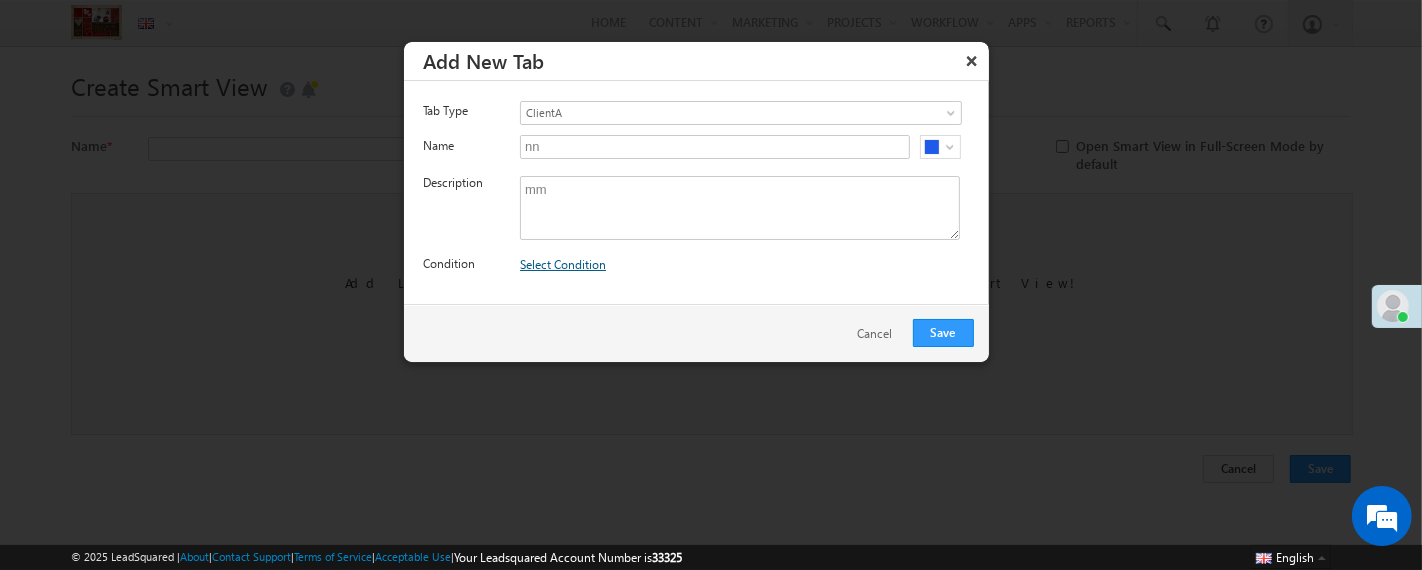 click on "Select Condition" at bounding box center (563, 264) 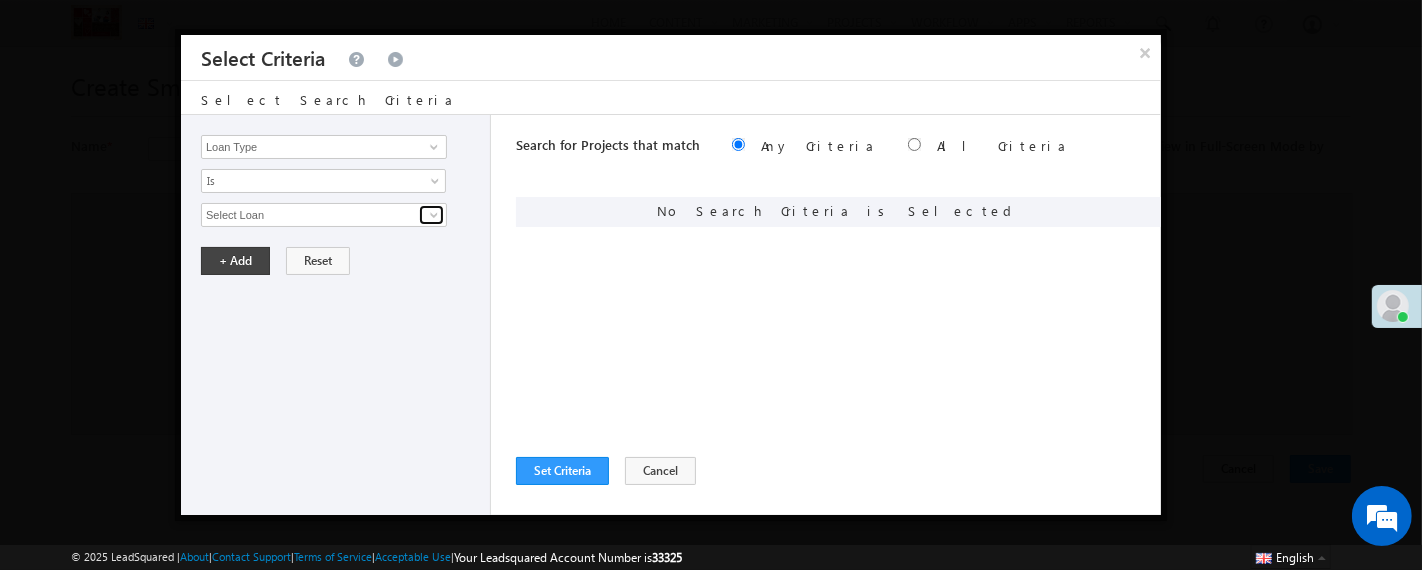 click at bounding box center [434, 215] 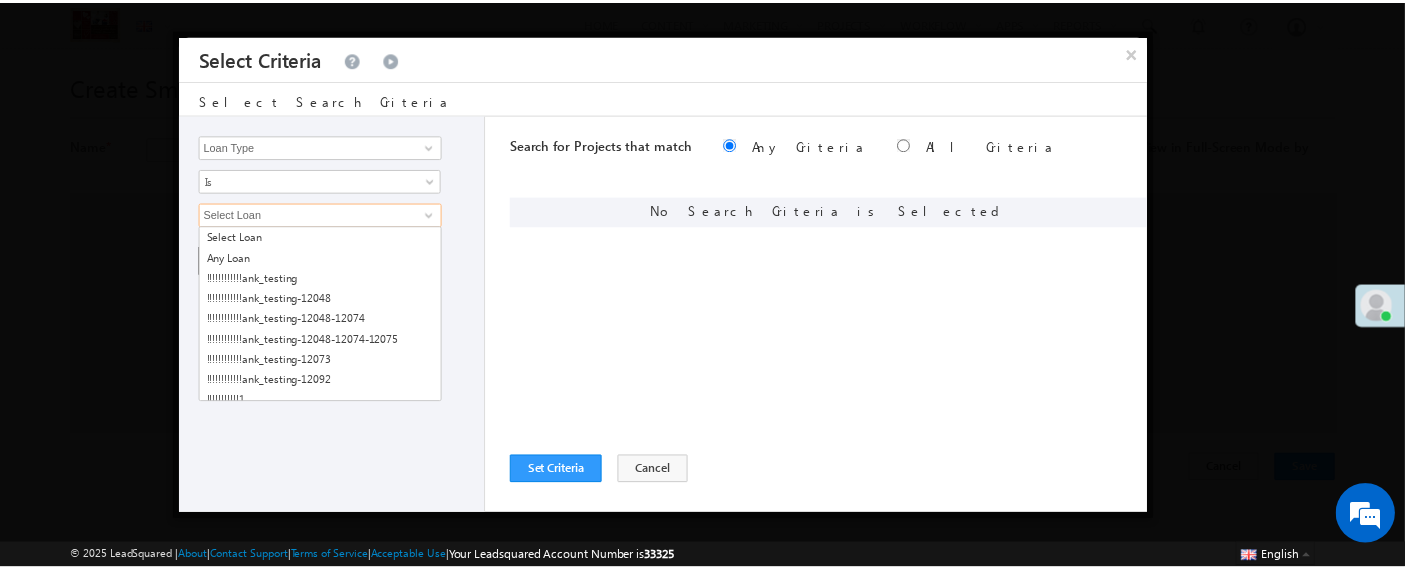 scroll, scrollTop: 0, scrollLeft: 0, axis: both 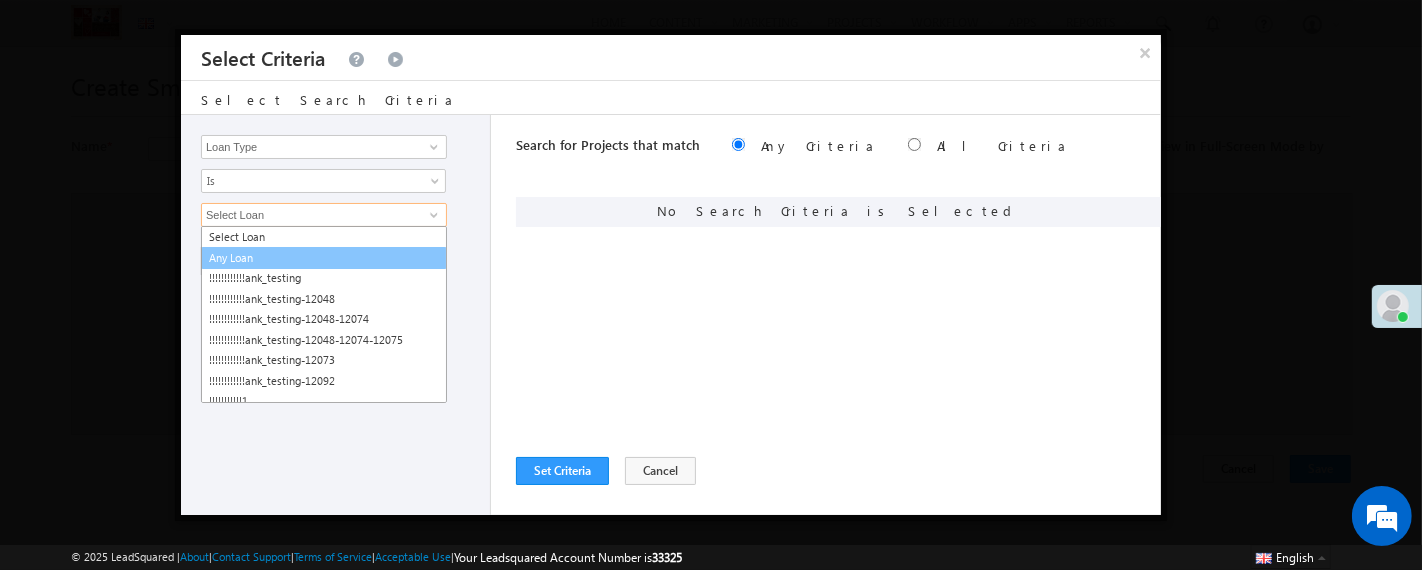 click on "Any Loan" at bounding box center [324, 258] 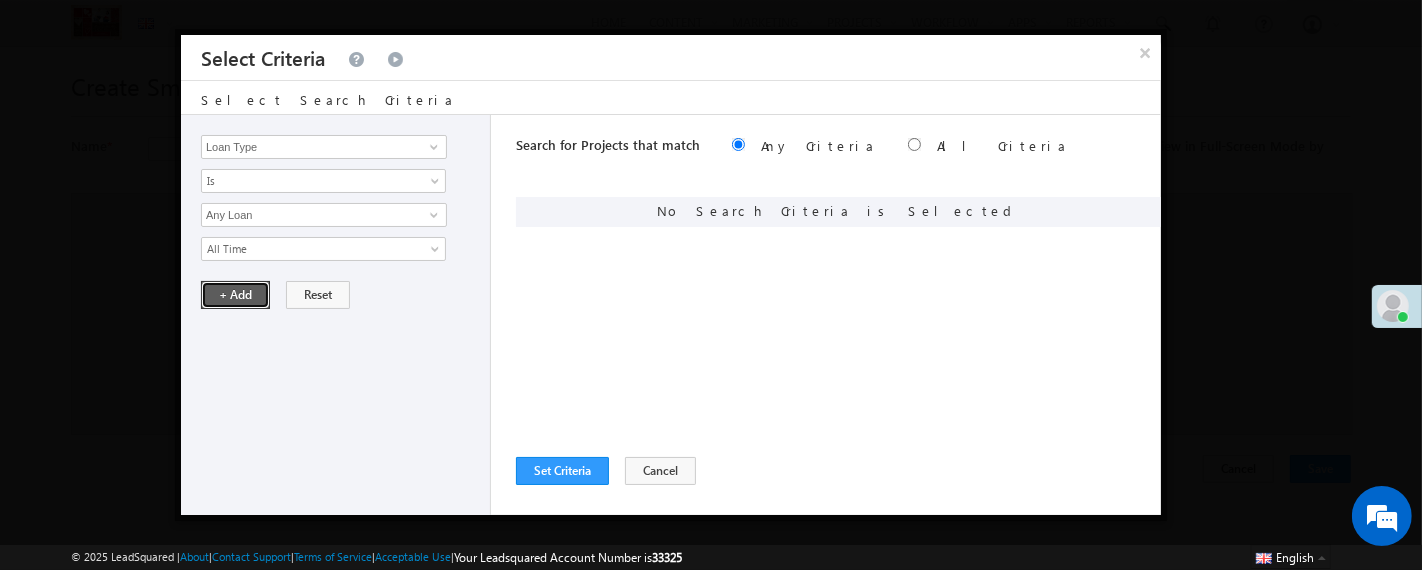 click on "+ Add" at bounding box center (235, 295) 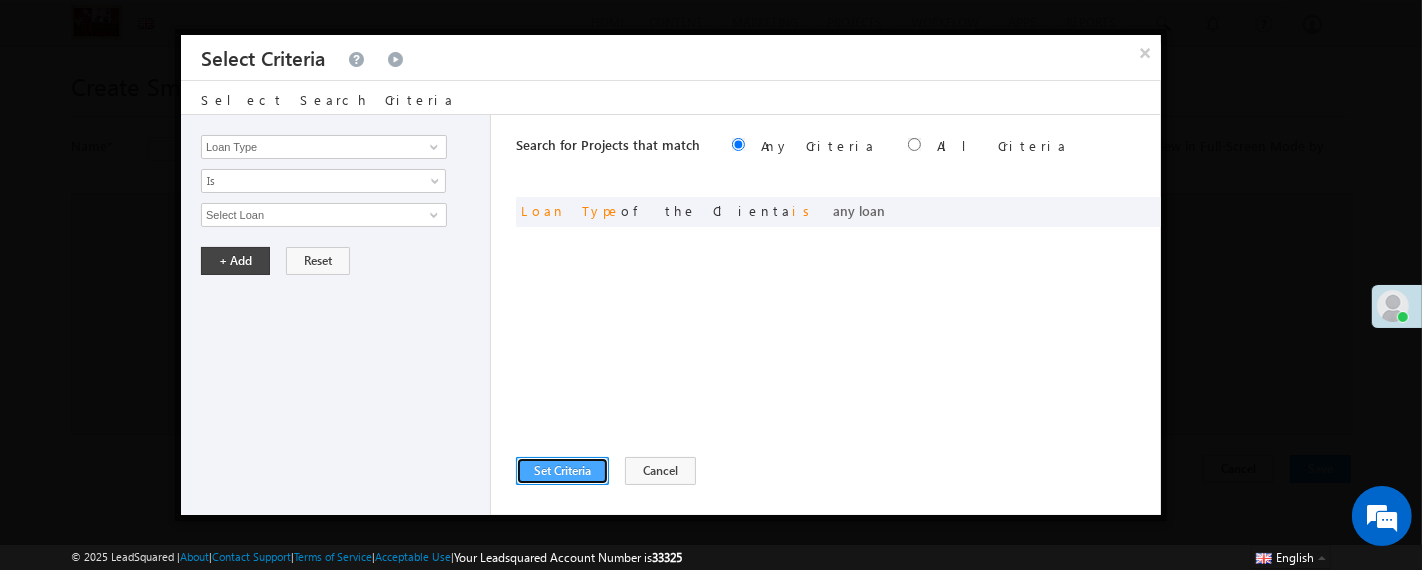 click on "Set Criteria" at bounding box center [562, 471] 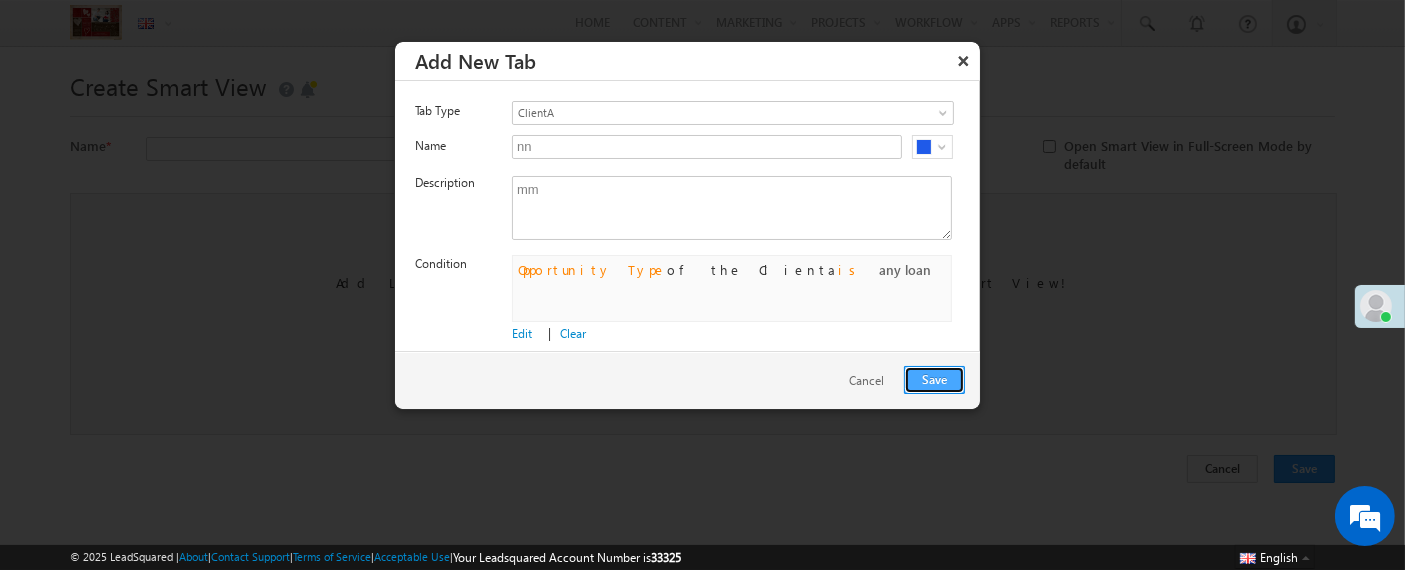 click on "Save" at bounding box center [934, 380] 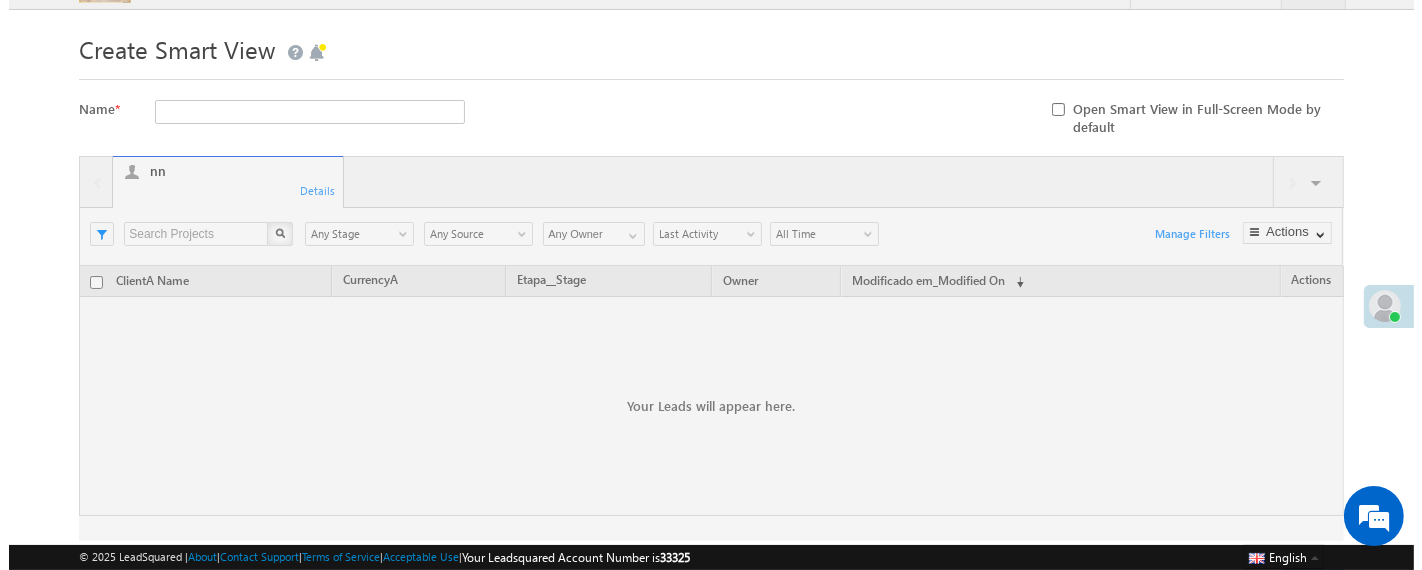 scroll, scrollTop: 45, scrollLeft: 0, axis: vertical 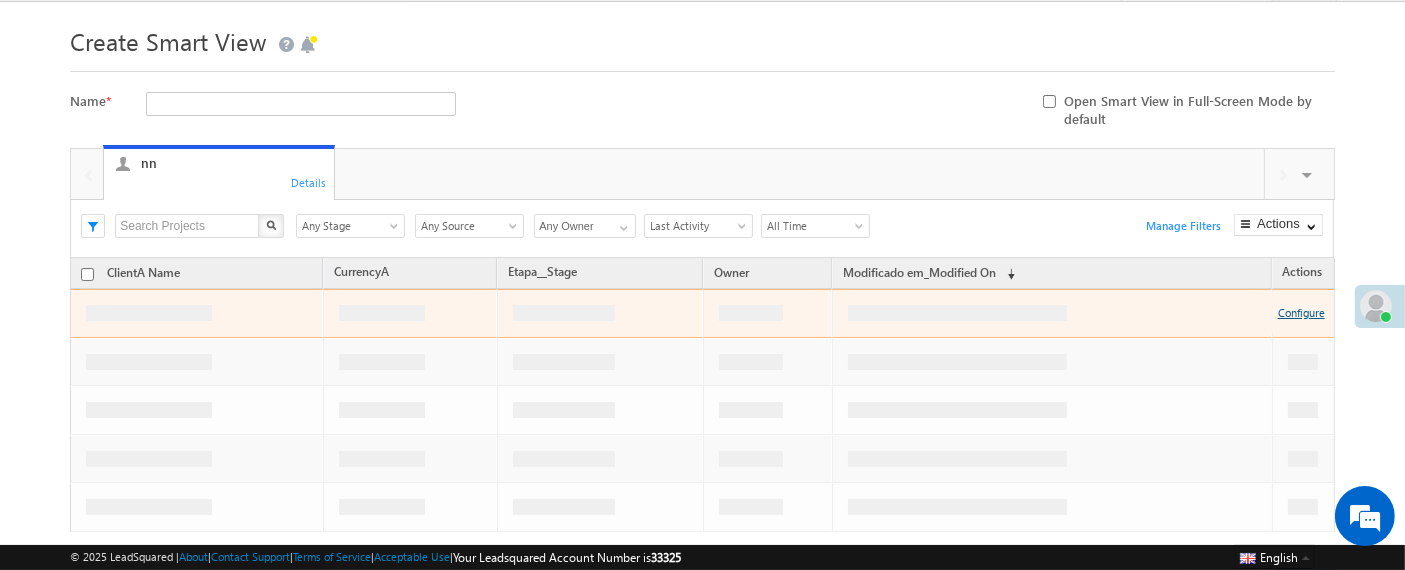 click on "Configure" at bounding box center [1301, 312] 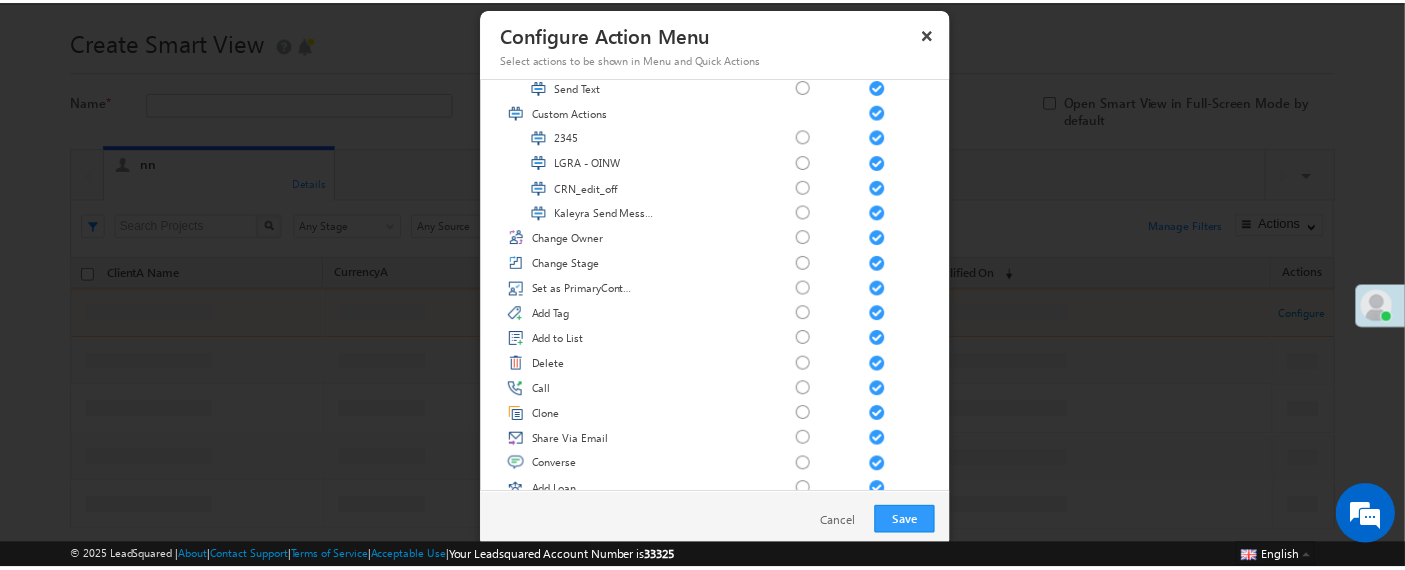 scroll, scrollTop: 2454, scrollLeft: 0, axis: vertical 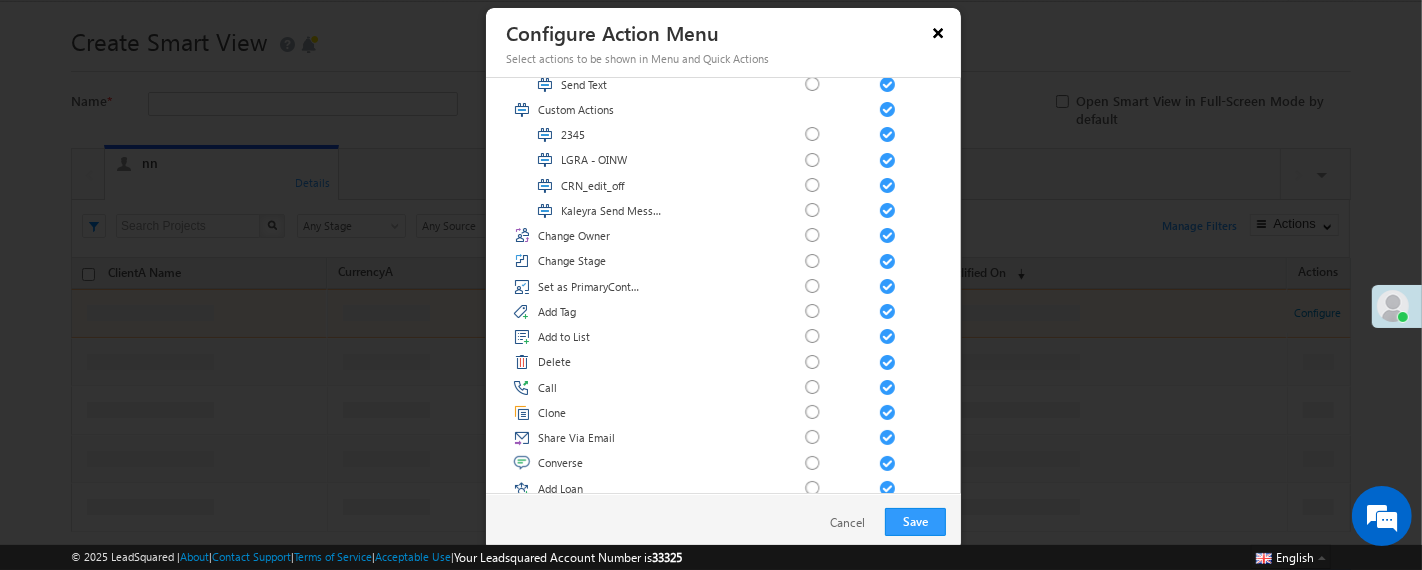 click on "×" at bounding box center (938, 32) 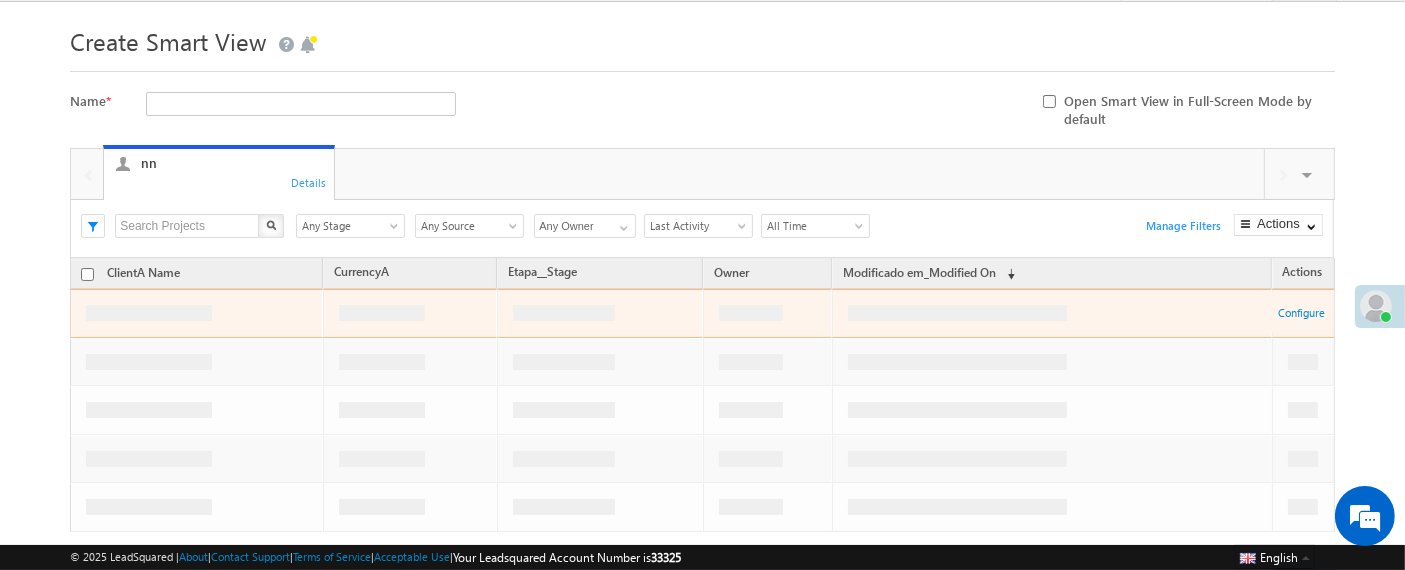 scroll, scrollTop: 0, scrollLeft: 0, axis: both 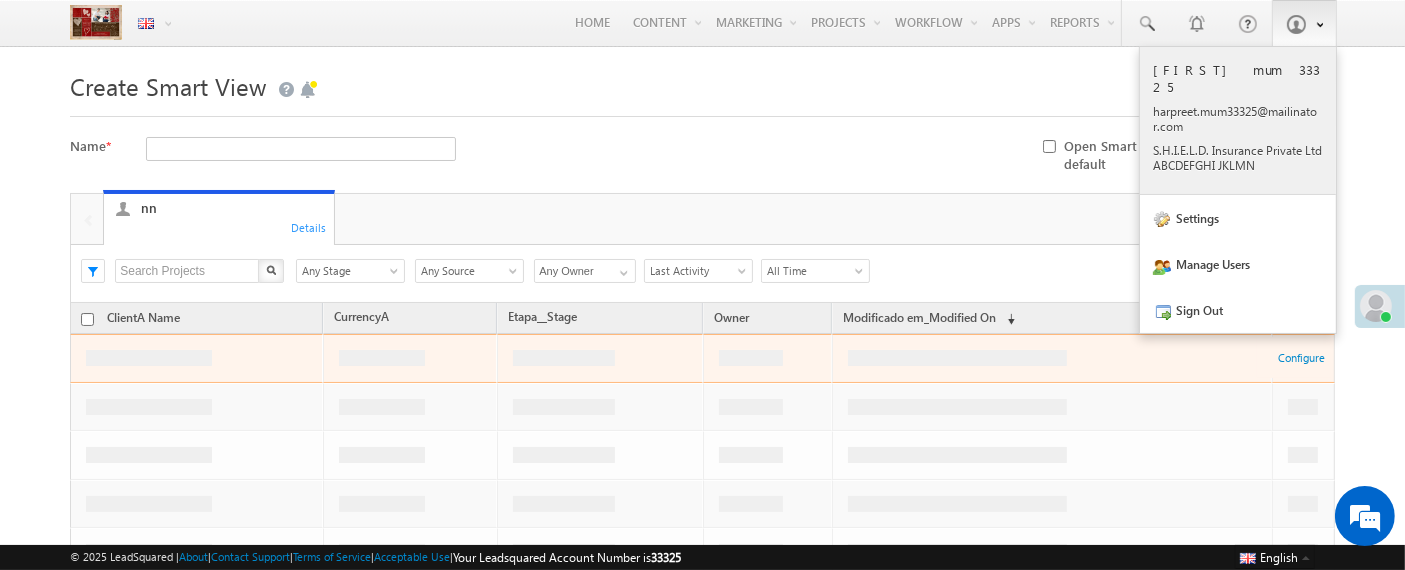click on "[FIRST].[EMAIL]" at bounding box center (1238, 119) 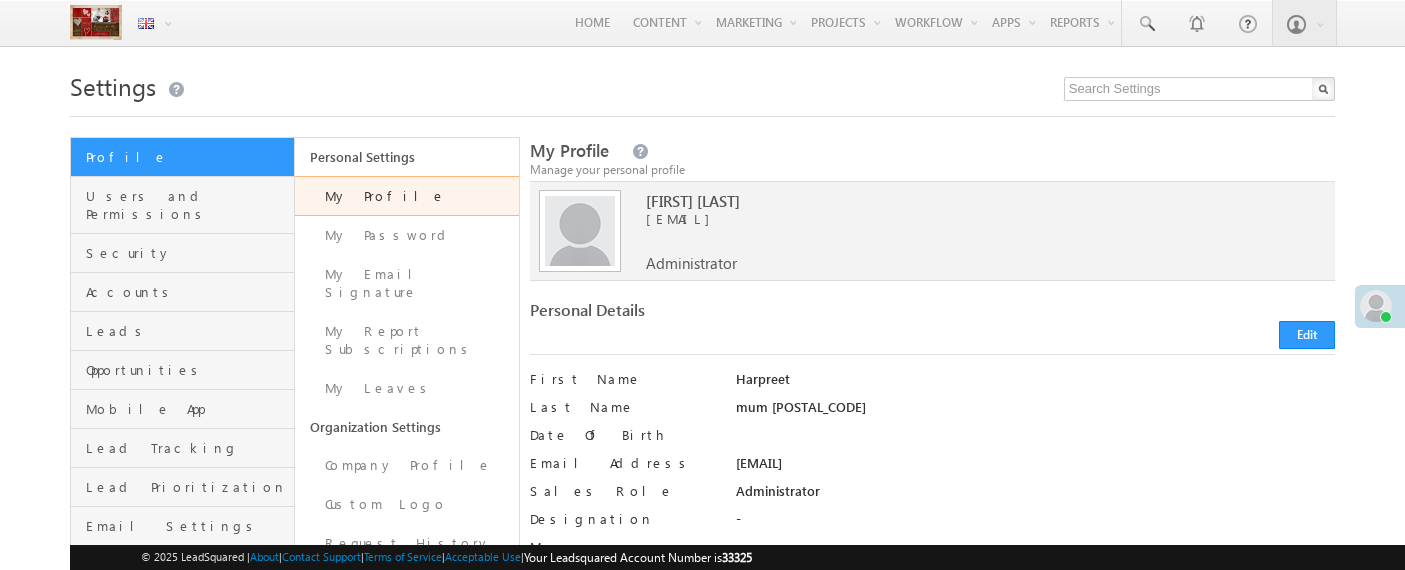 scroll, scrollTop: 0, scrollLeft: 0, axis: both 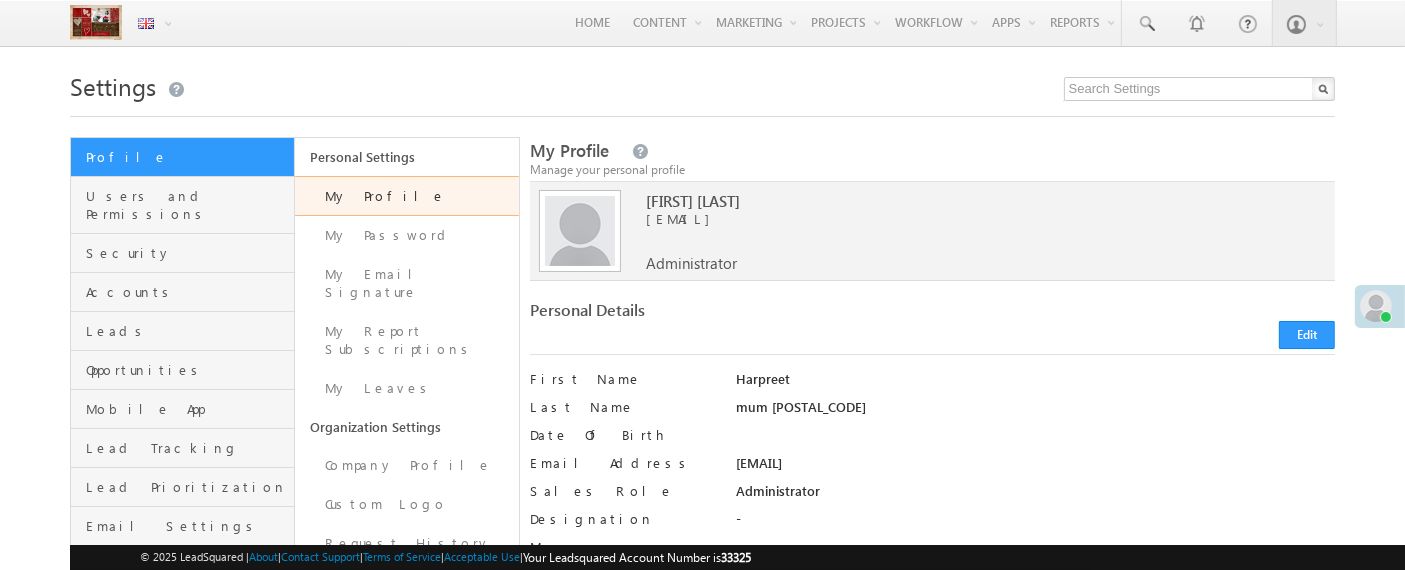 click on "harpreet.mum33325@mailinator.com" at bounding box center (968, 219) 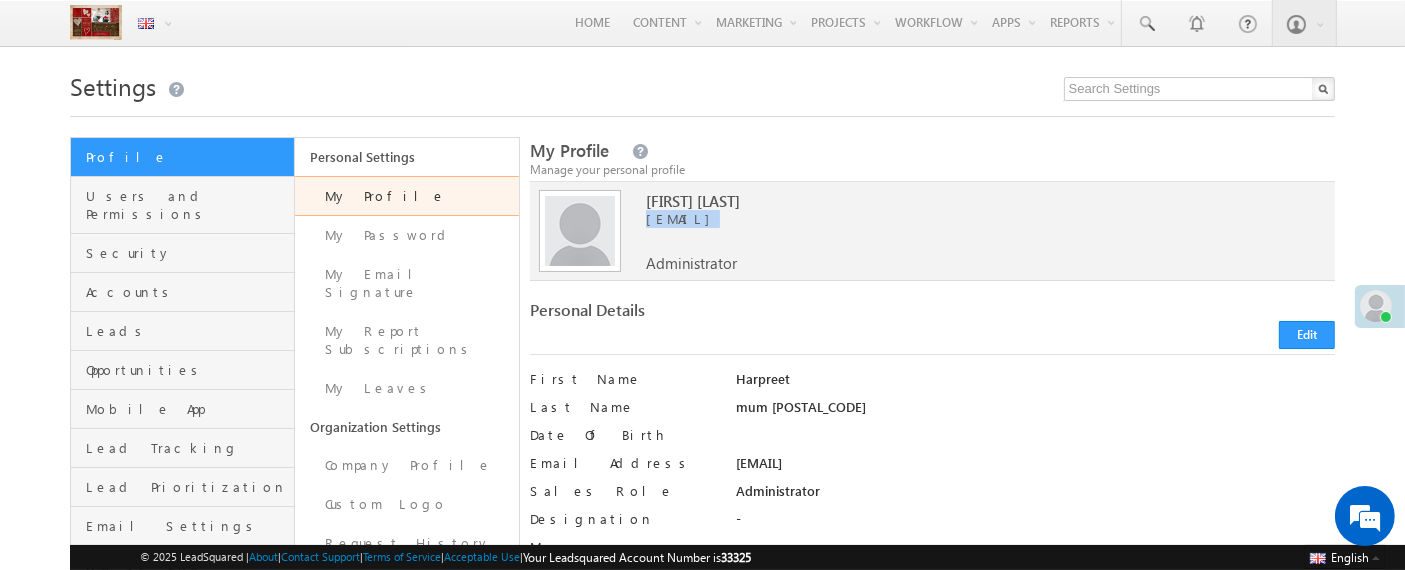 scroll, scrollTop: 0, scrollLeft: 0, axis: both 